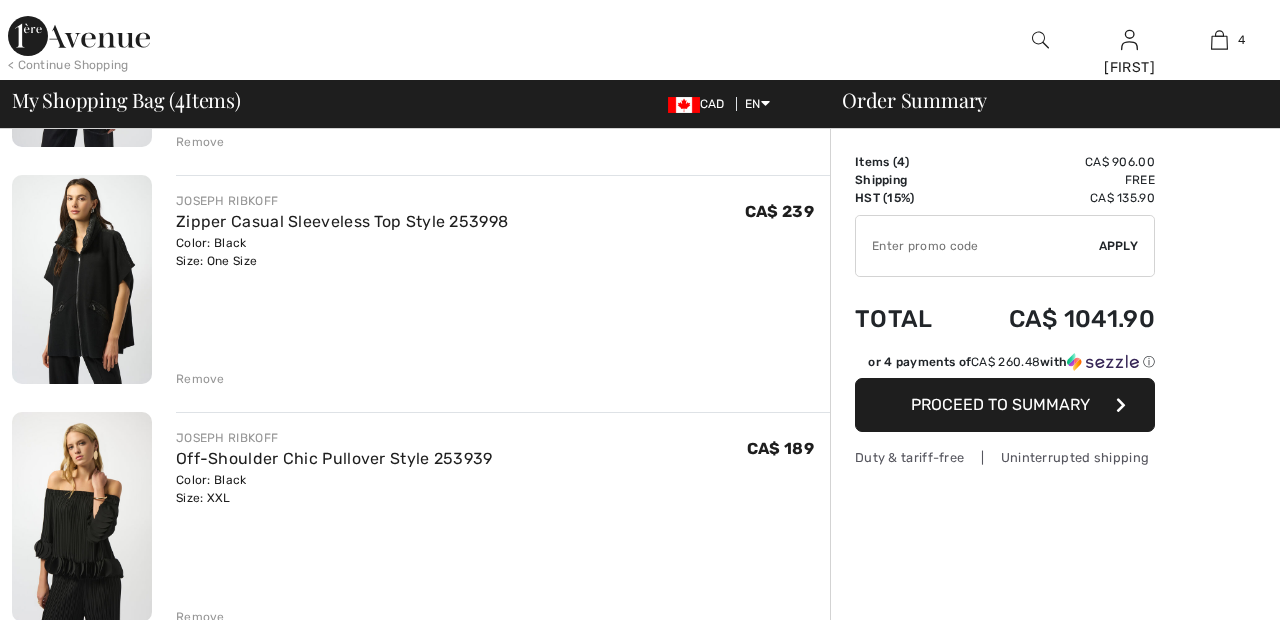 scroll, scrollTop: 0, scrollLeft: 0, axis: both 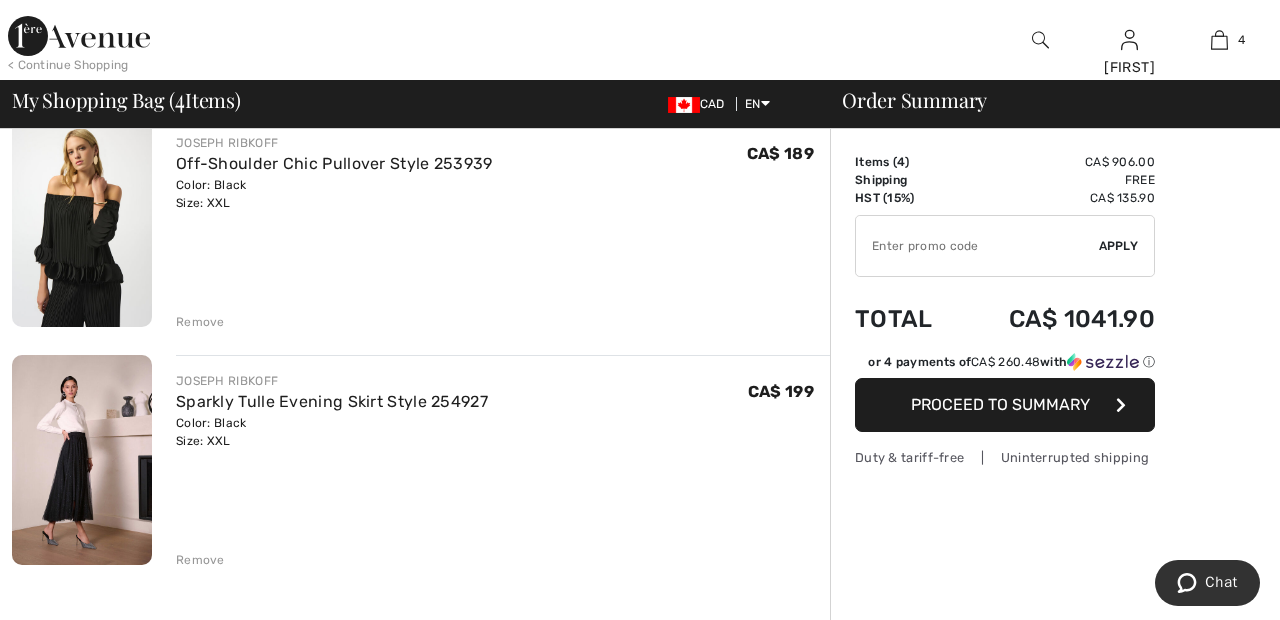 click on "Remove" at bounding box center (200, 322) 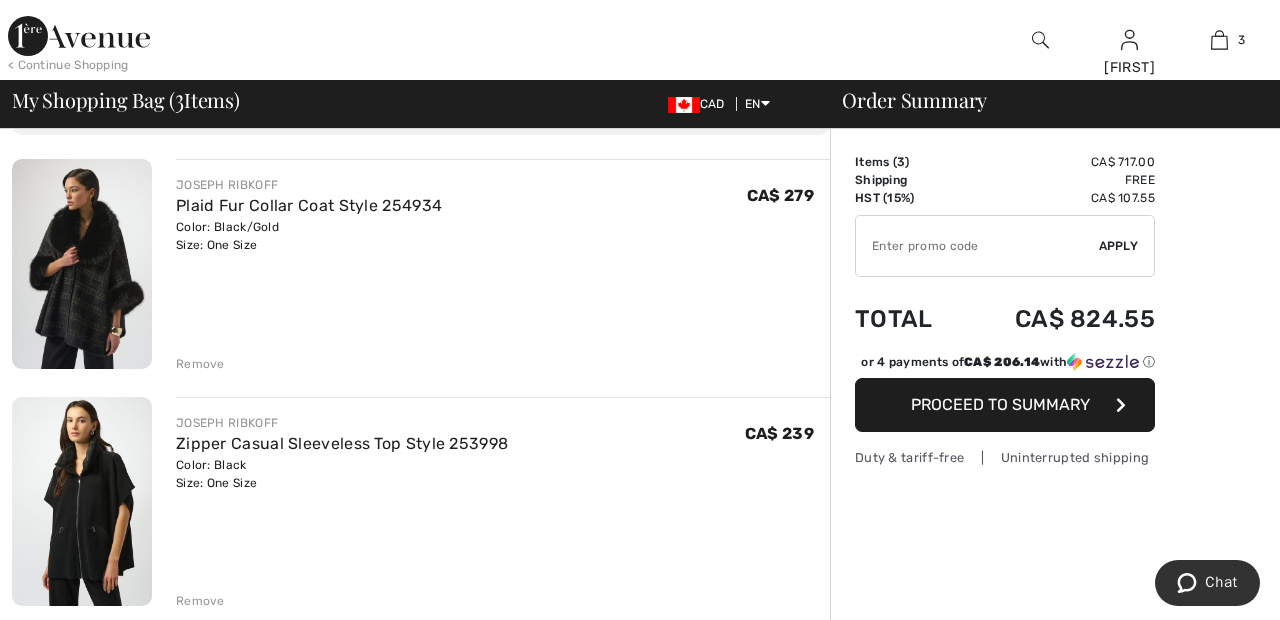 scroll, scrollTop: 134, scrollLeft: 0, axis: vertical 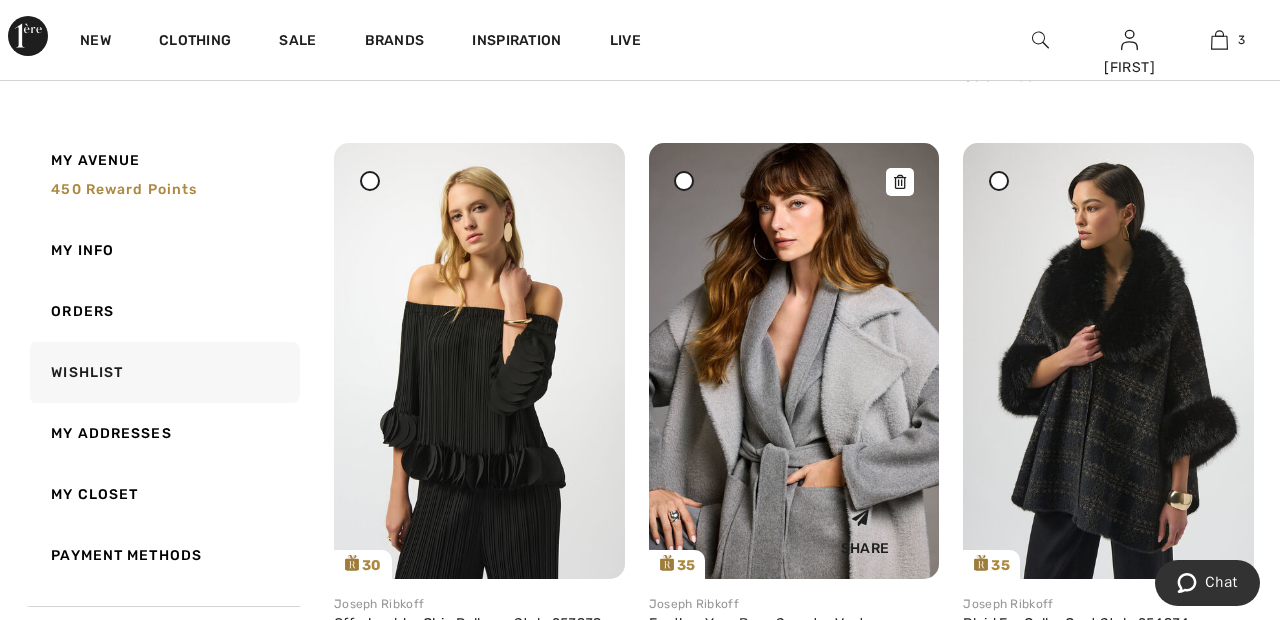 click at bounding box center (794, 360) 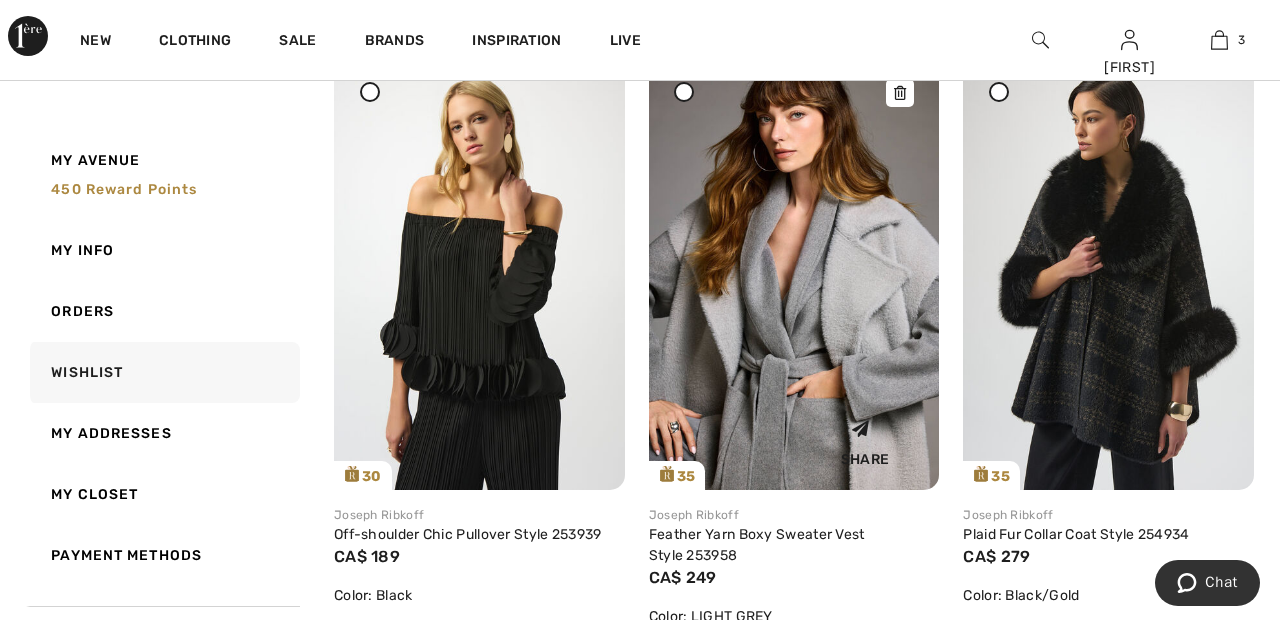 scroll, scrollTop: 932, scrollLeft: 0, axis: vertical 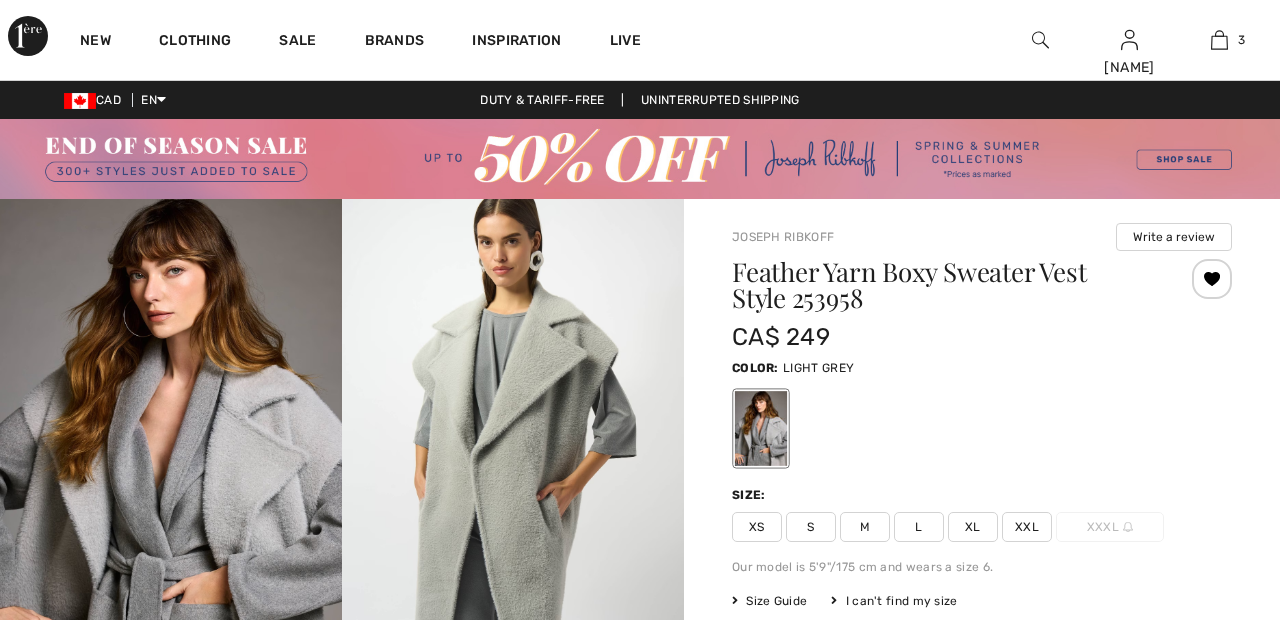checkbox on "true" 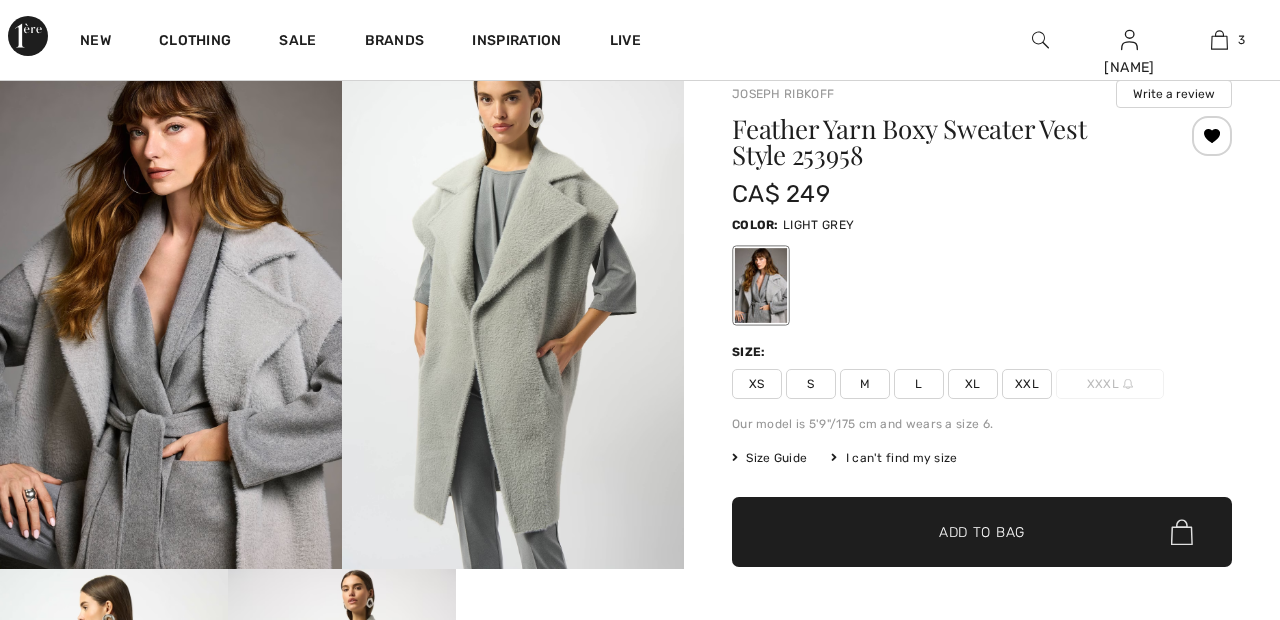 scroll, scrollTop: 0, scrollLeft: 0, axis: both 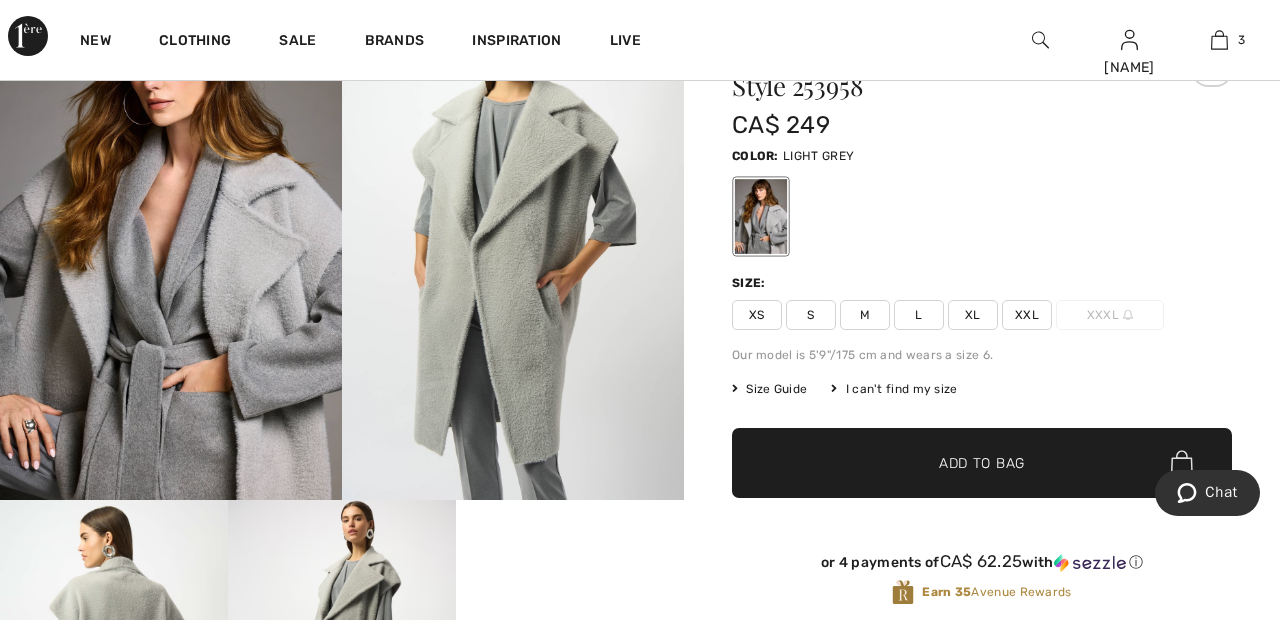 click at bounding box center (171, 243) 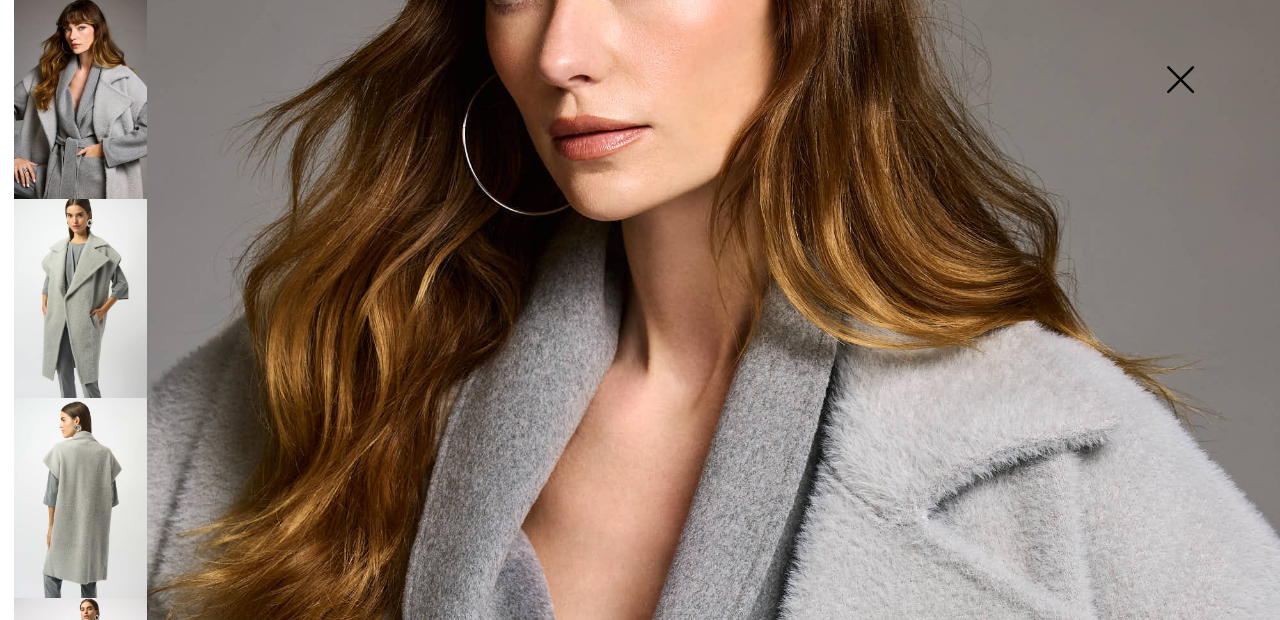 scroll, scrollTop: 299, scrollLeft: 0, axis: vertical 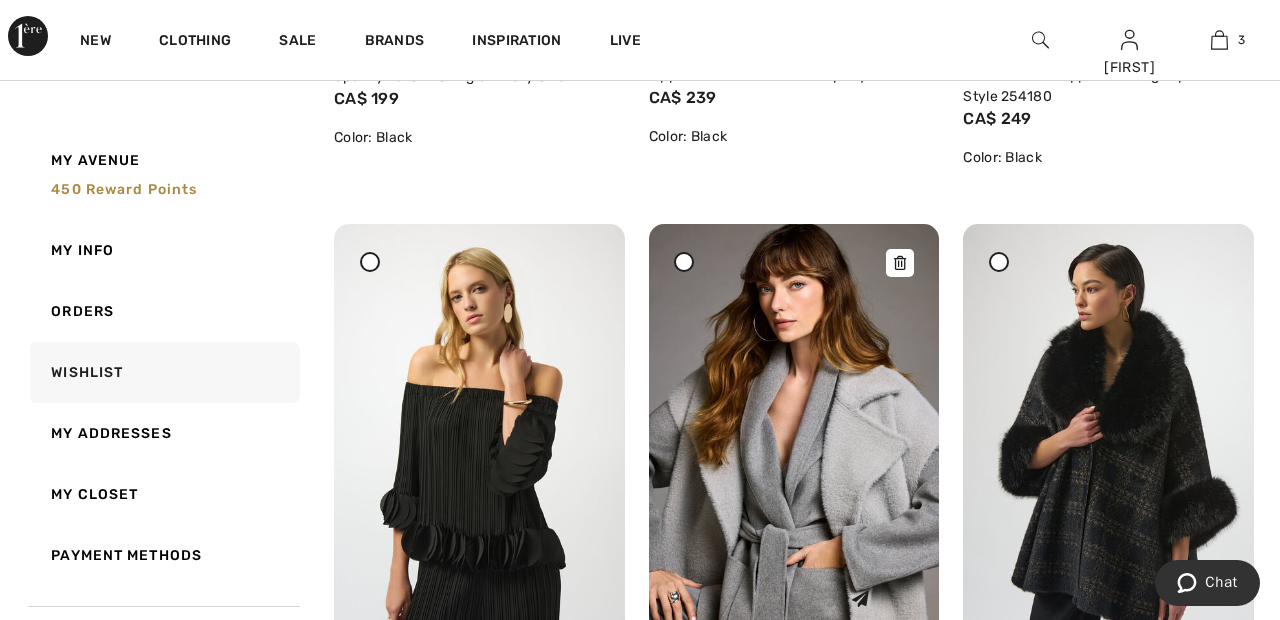 click at bounding box center [794, 441] 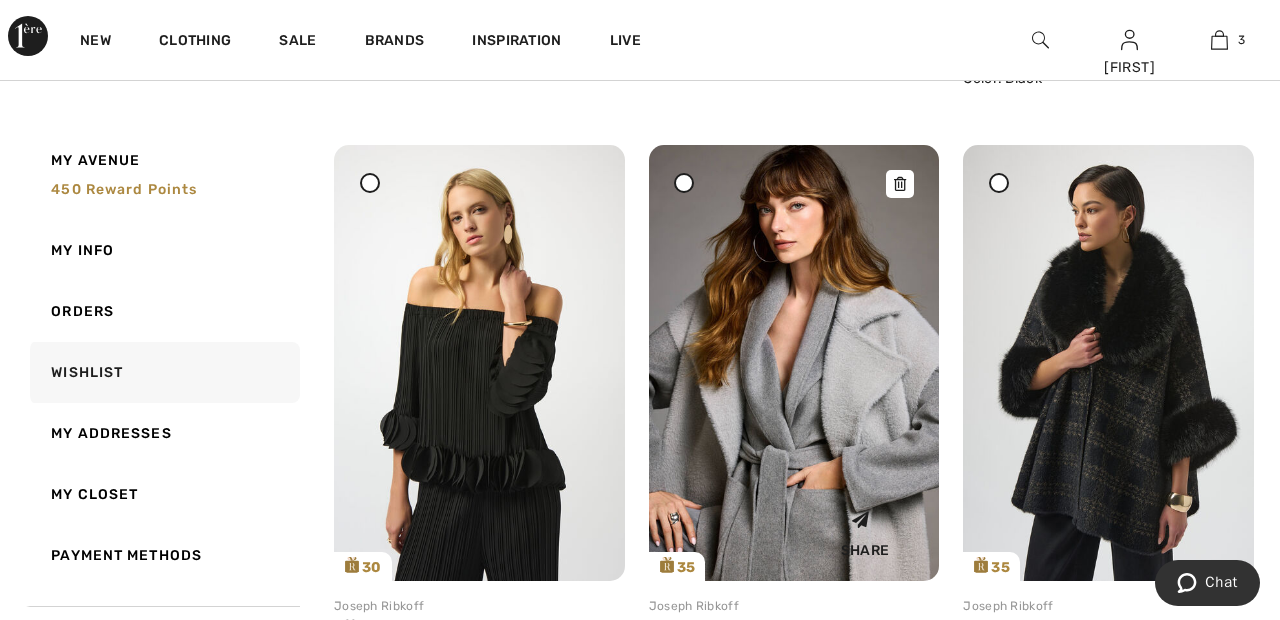 scroll, scrollTop: 851, scrollLeft: 0, axis: vertical 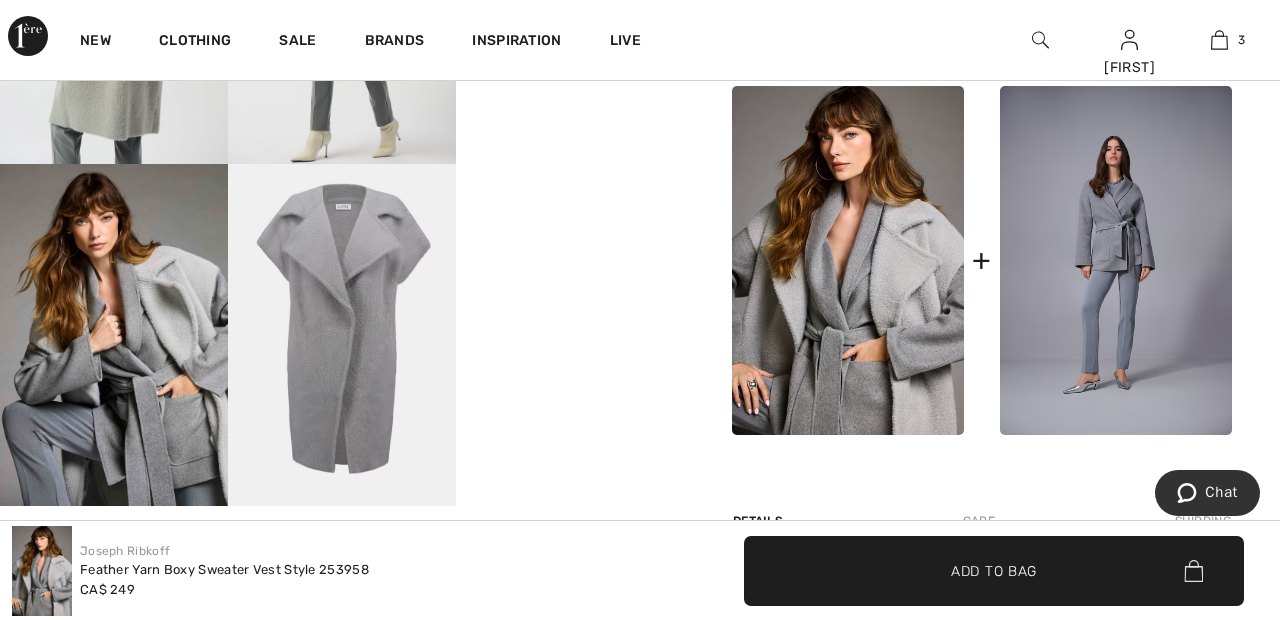 click at bounding box center [342, 335] 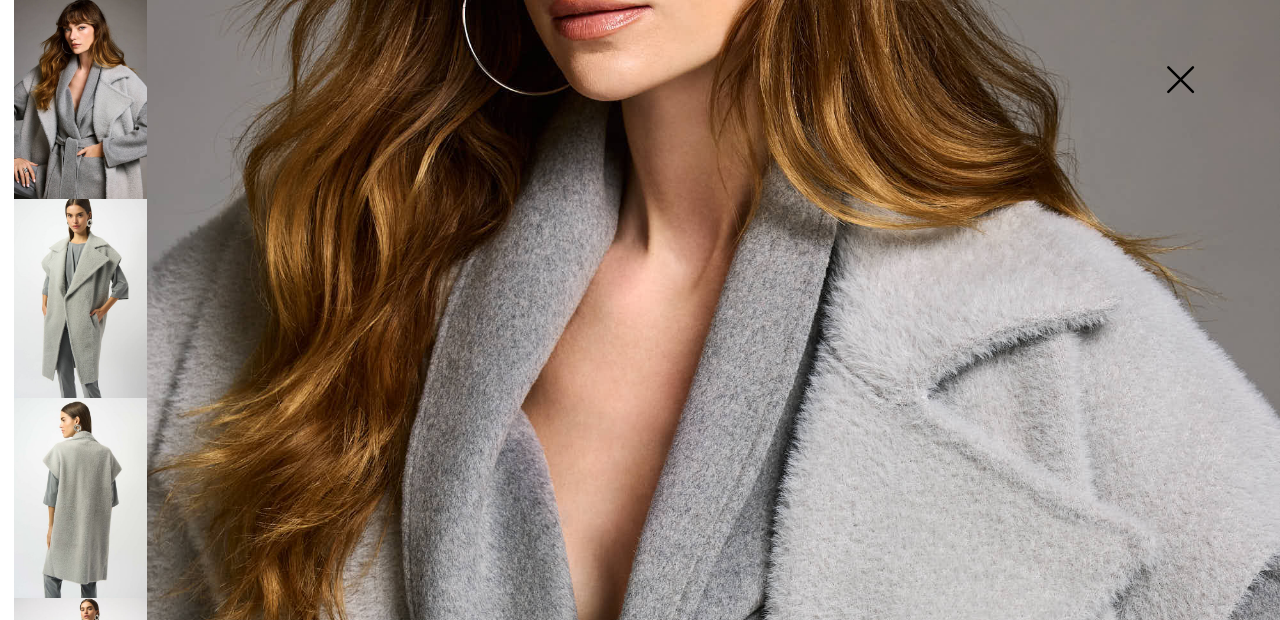 scroll, scrollTop: 422, scrollLeft: 0, axis: vertical 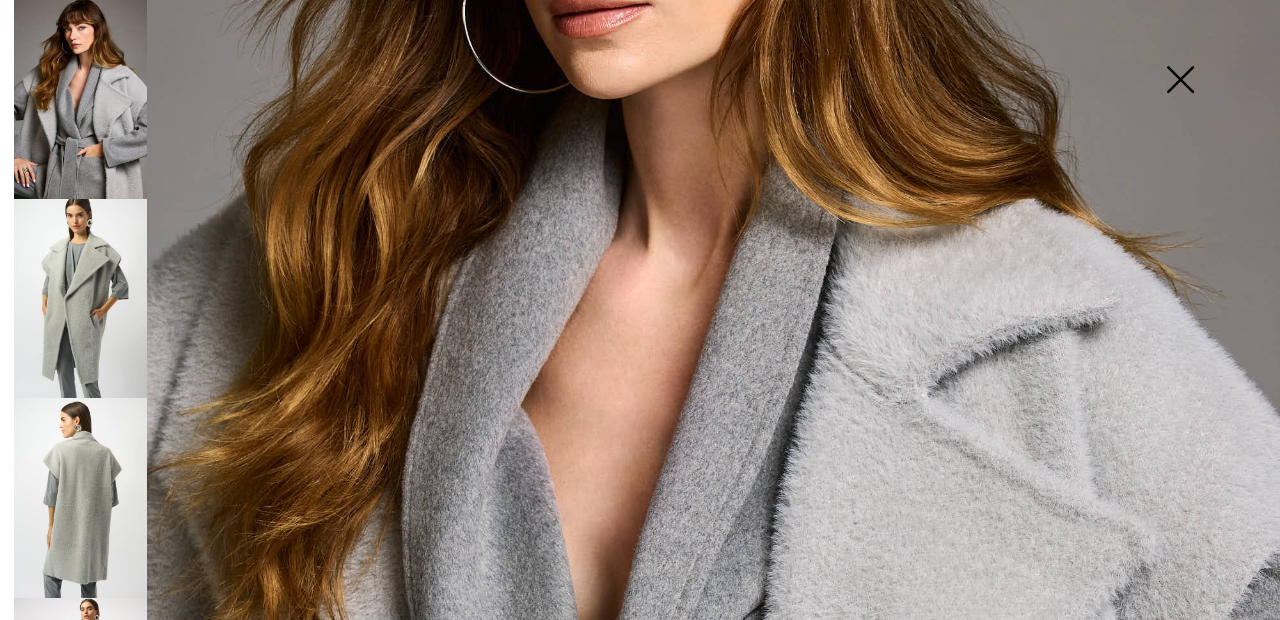 click at bounding box center [80, 298] 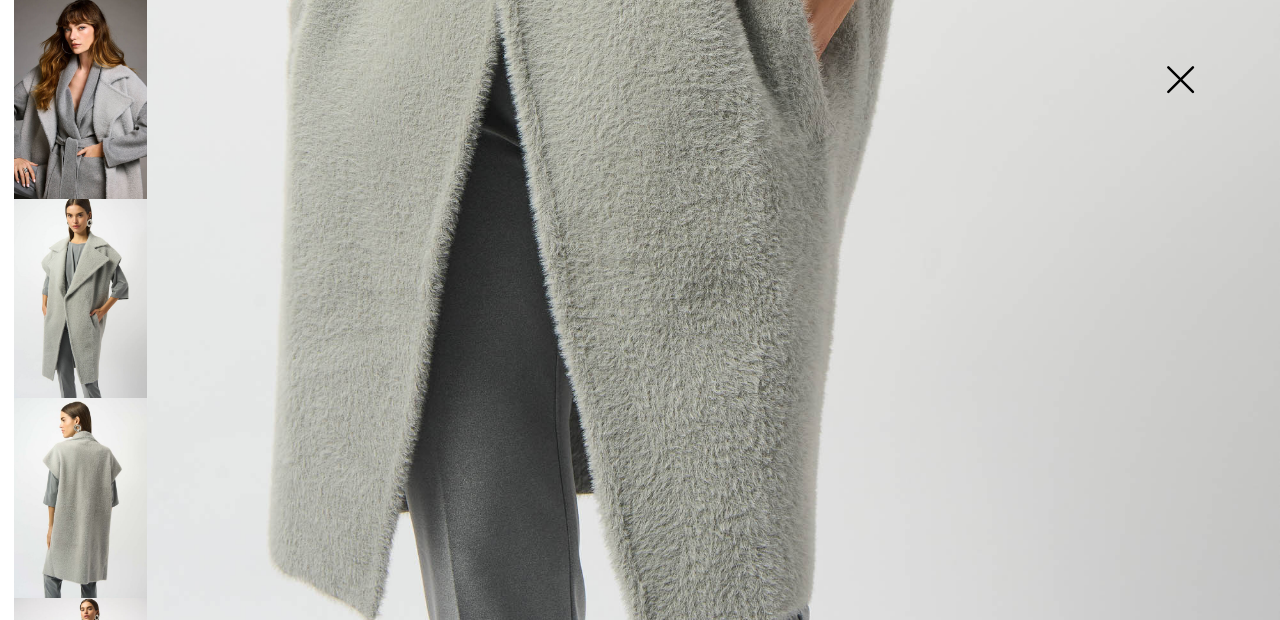 scroll, scrollTop: 1202, scrollLeft: 0, axis: vertical 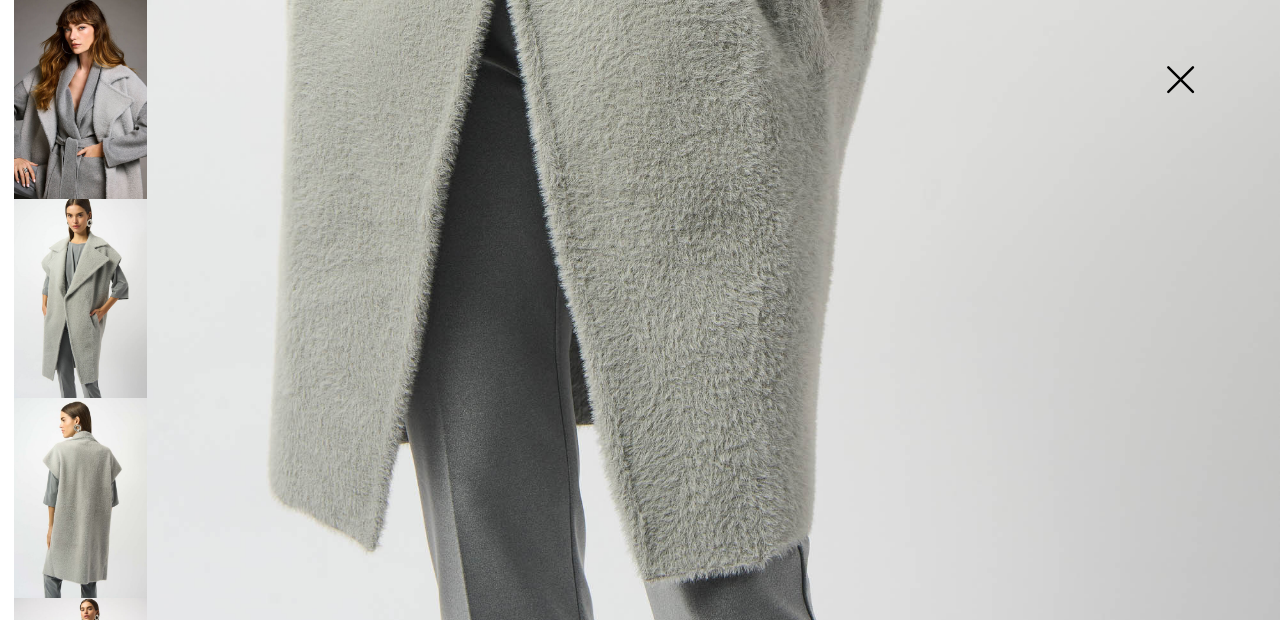 click at bounding box center (80, 497) 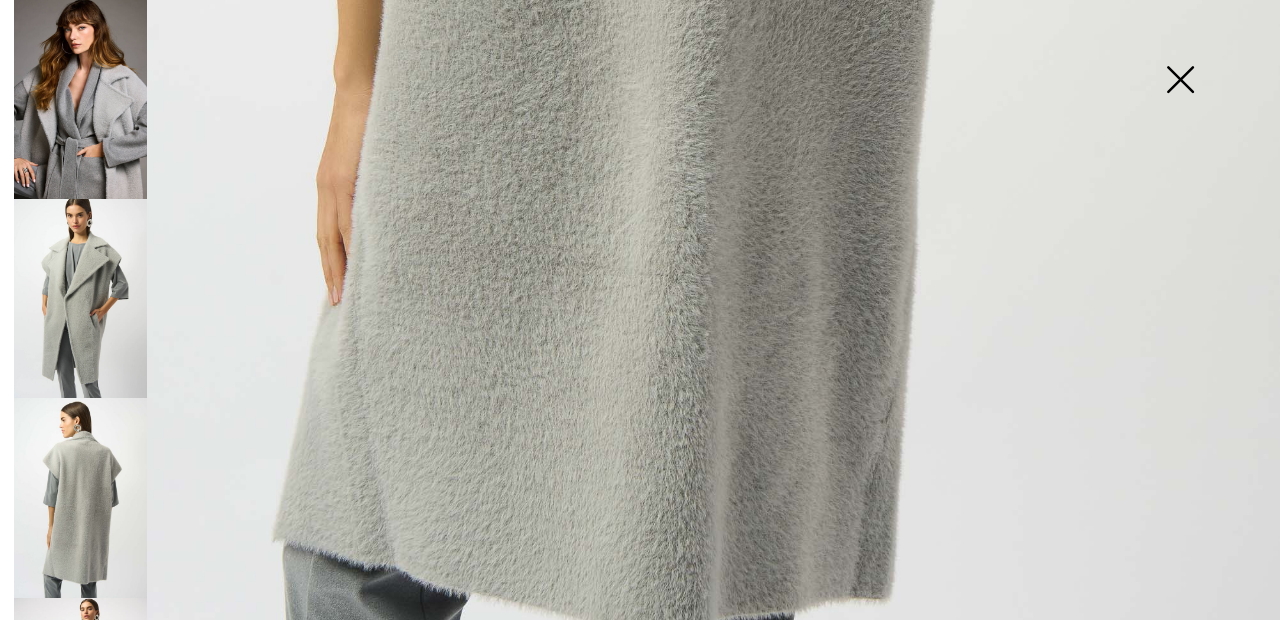 scroll, scrollTop: 1202, scrollLeft: 0, axis: vertical 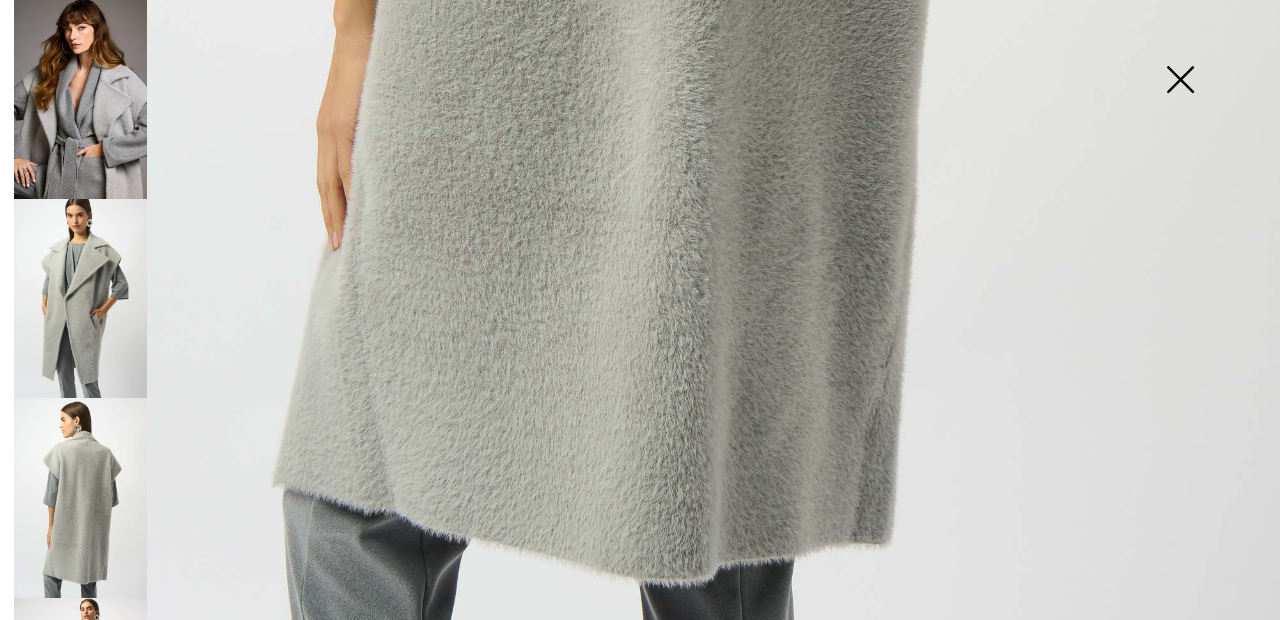 click at bounding box center (80, 697) 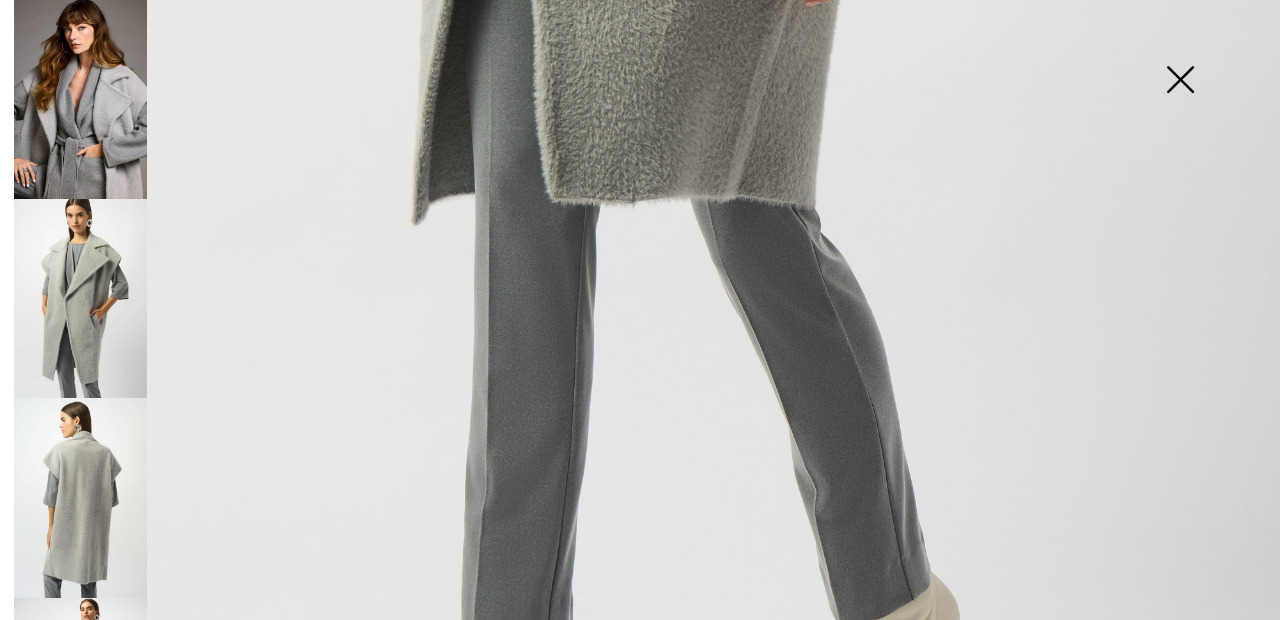 scroll, scrollTop: 1202, scrollLeft: 0, axis: vertical 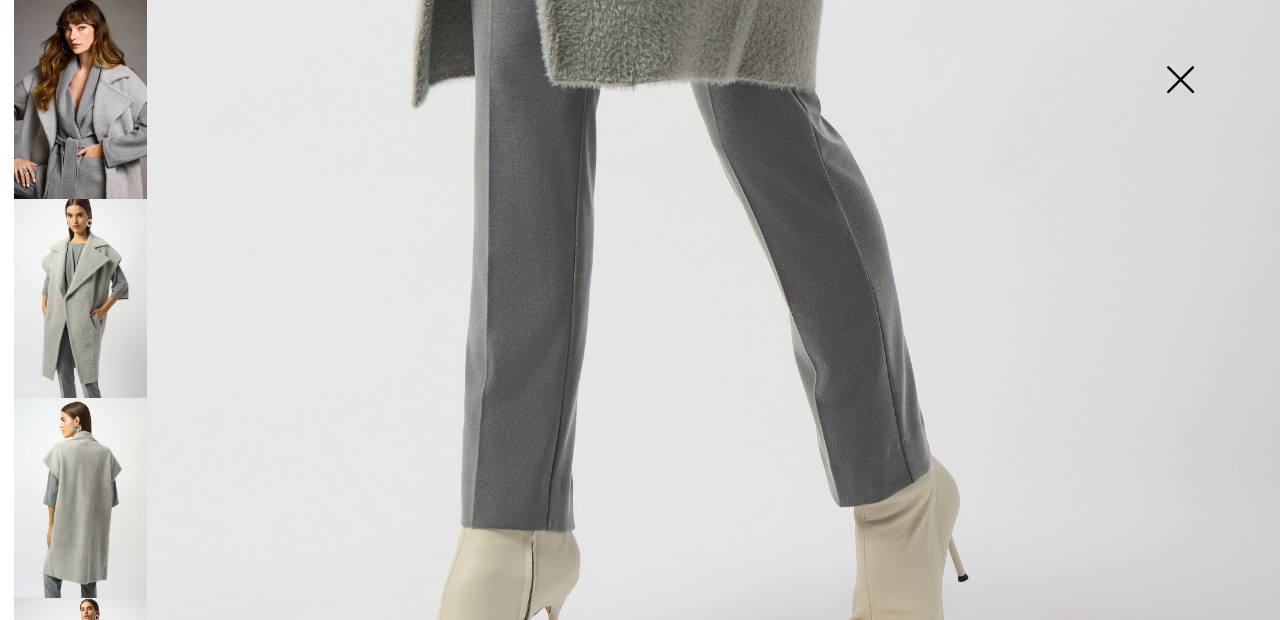 click at bounding box center (80, 697) 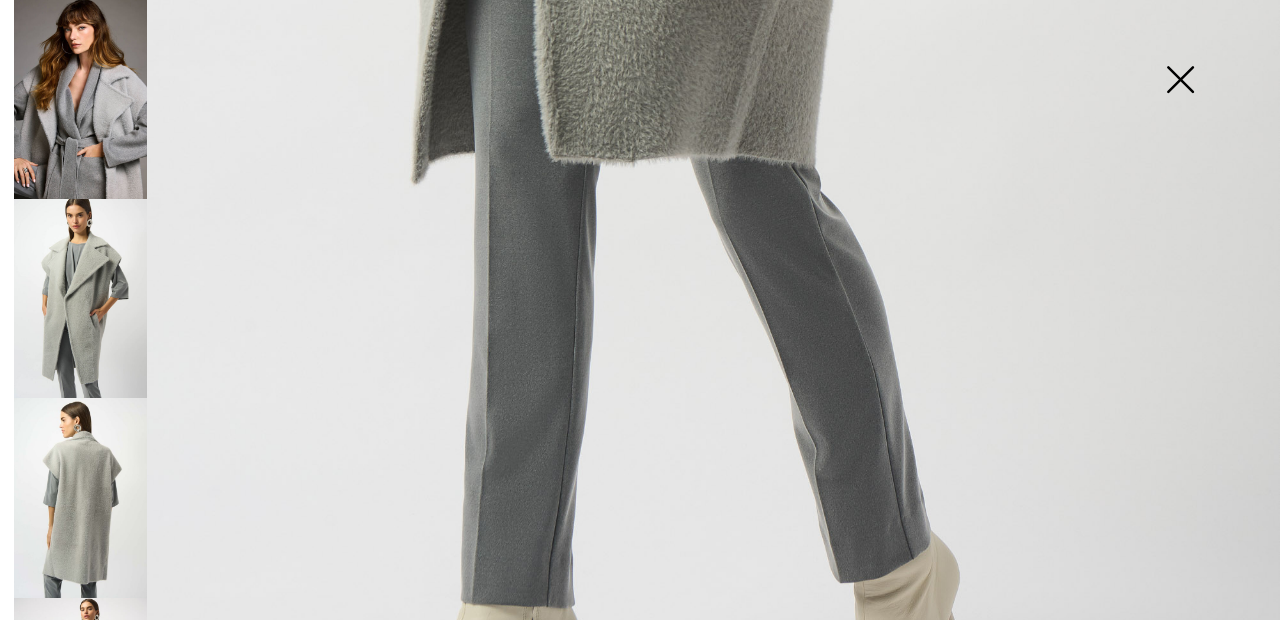 scroll, scrollTop: 1202, scrollLeft: 0, axis: vertical 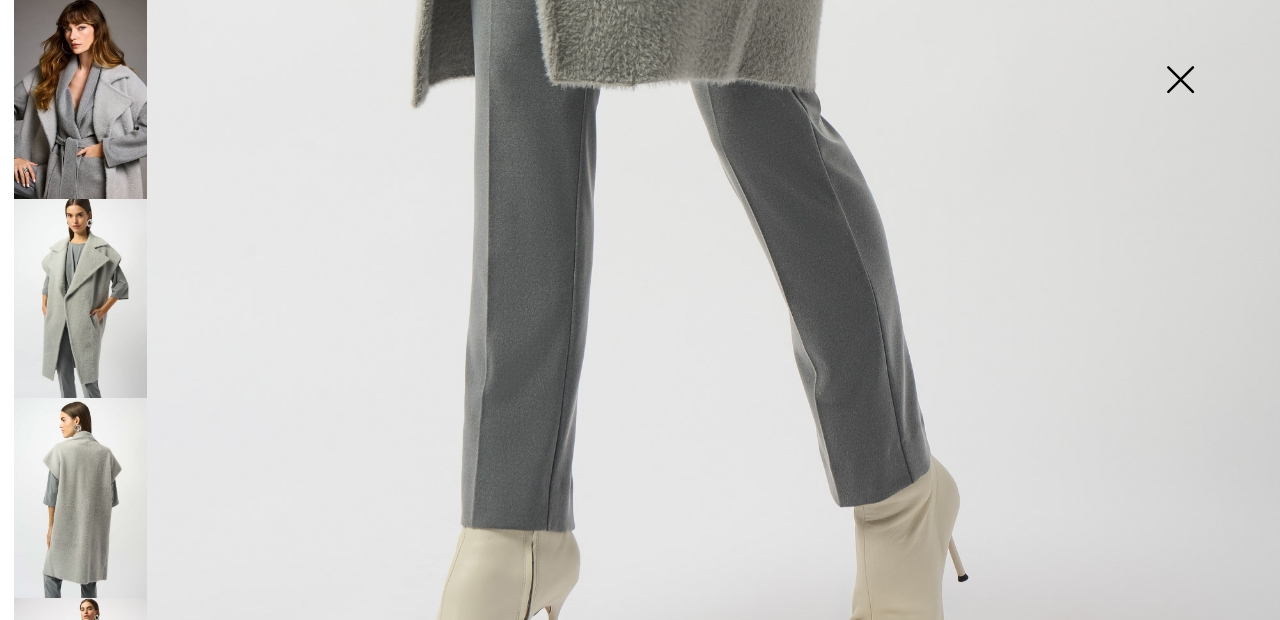 click at bounding box center [80, 497] 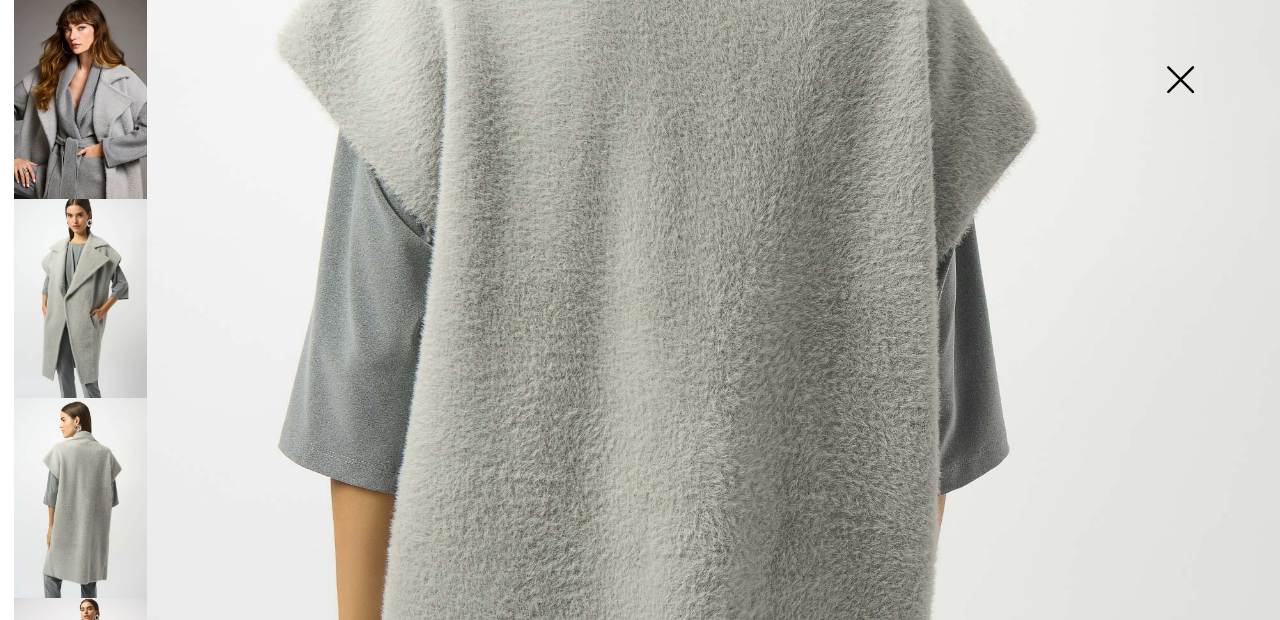 scroll, scrollTop: 553, scrollLeft: 0, axis: vertical 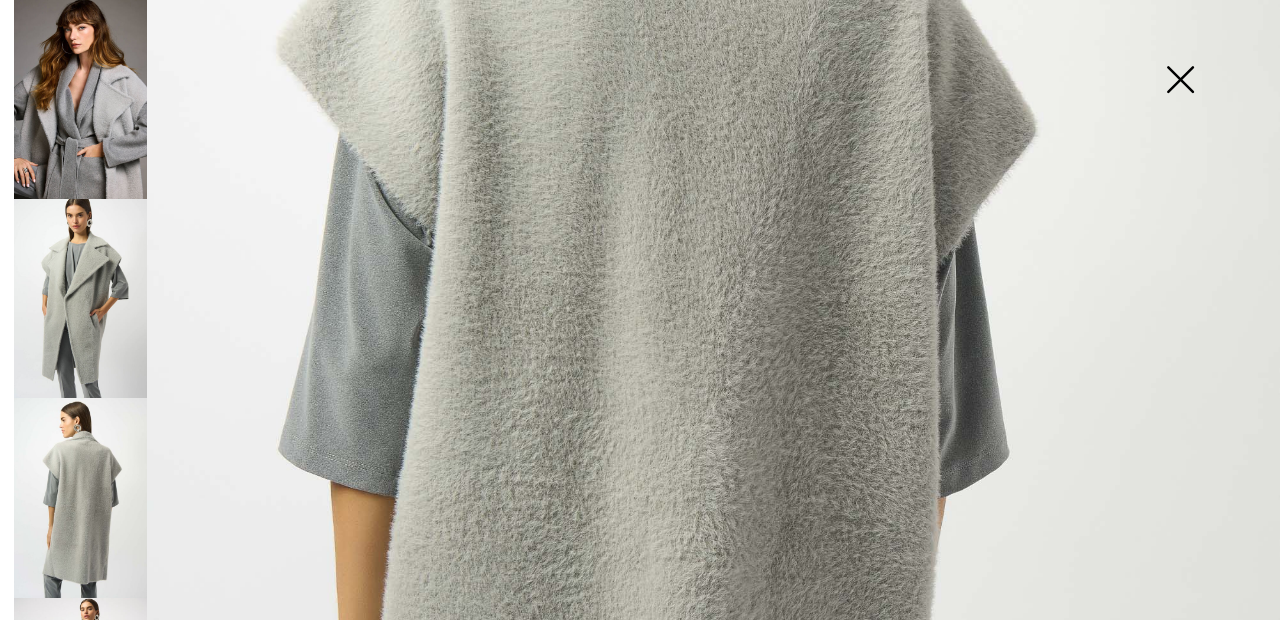 click at bounding box center [80, 298] 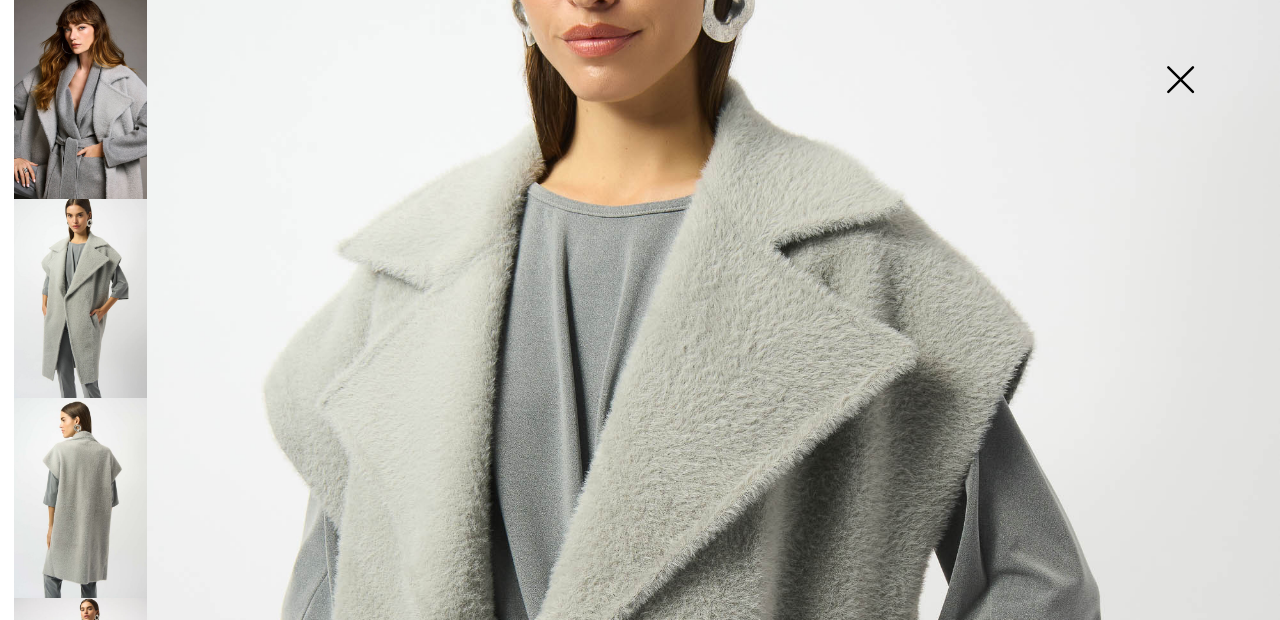 scroll, scrollTop: 223, scrollLeft: 0, axis: vertical 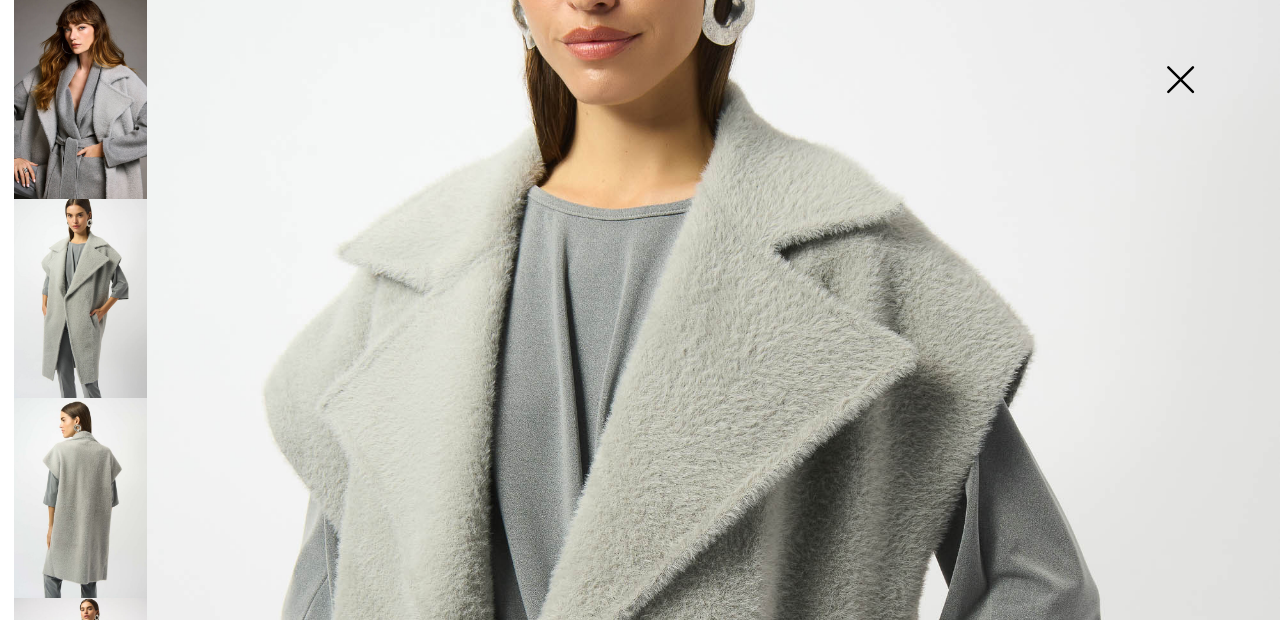 click at bounding box center (80, 99) 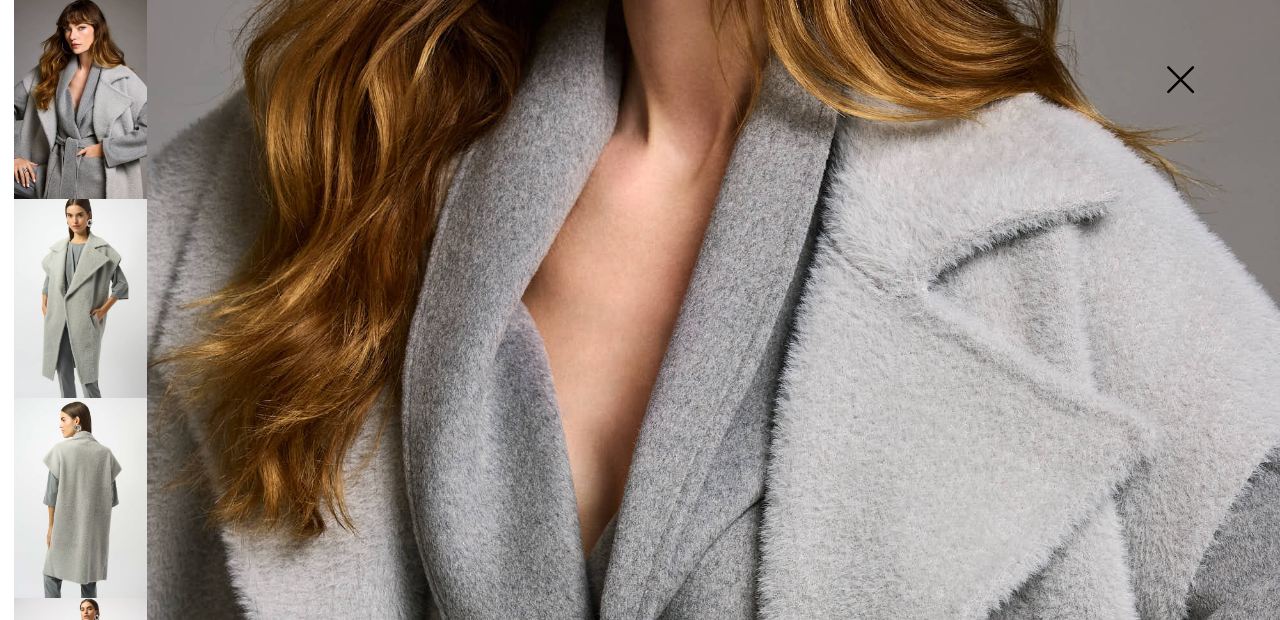 scroll, scrollTop: 516, scrollLeft: 0, axis: vertical 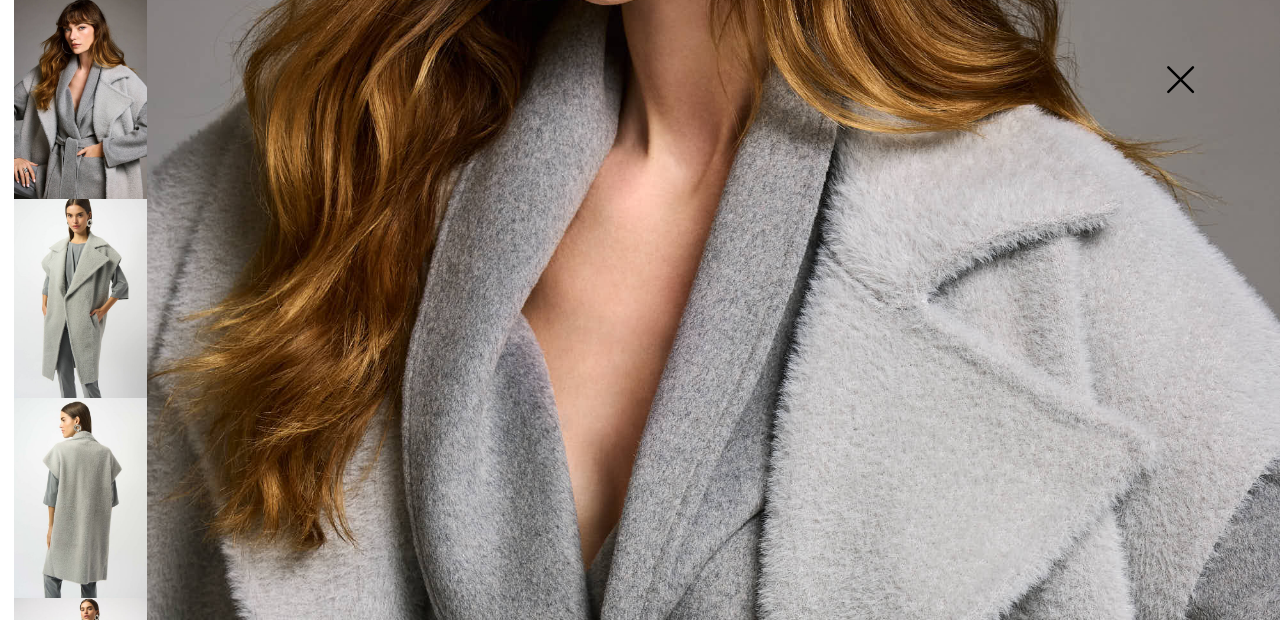 click at bounding box center [1180, 81] 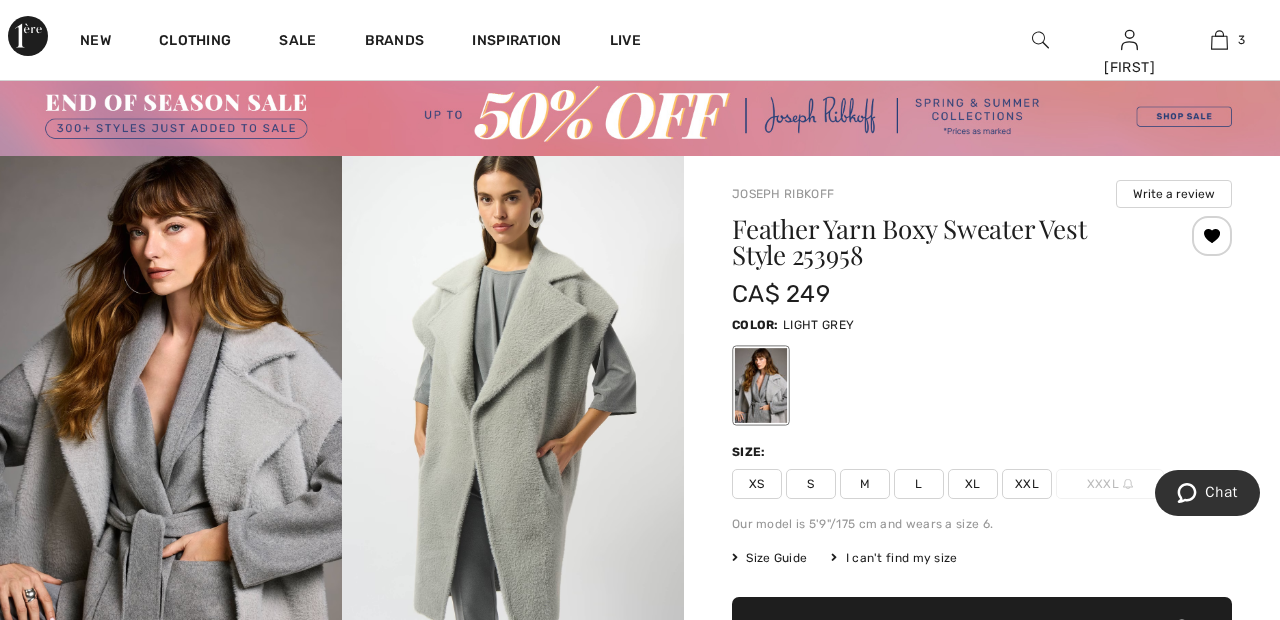 scroll, scrollTop: 0, scrollLeft: 0, axis: both 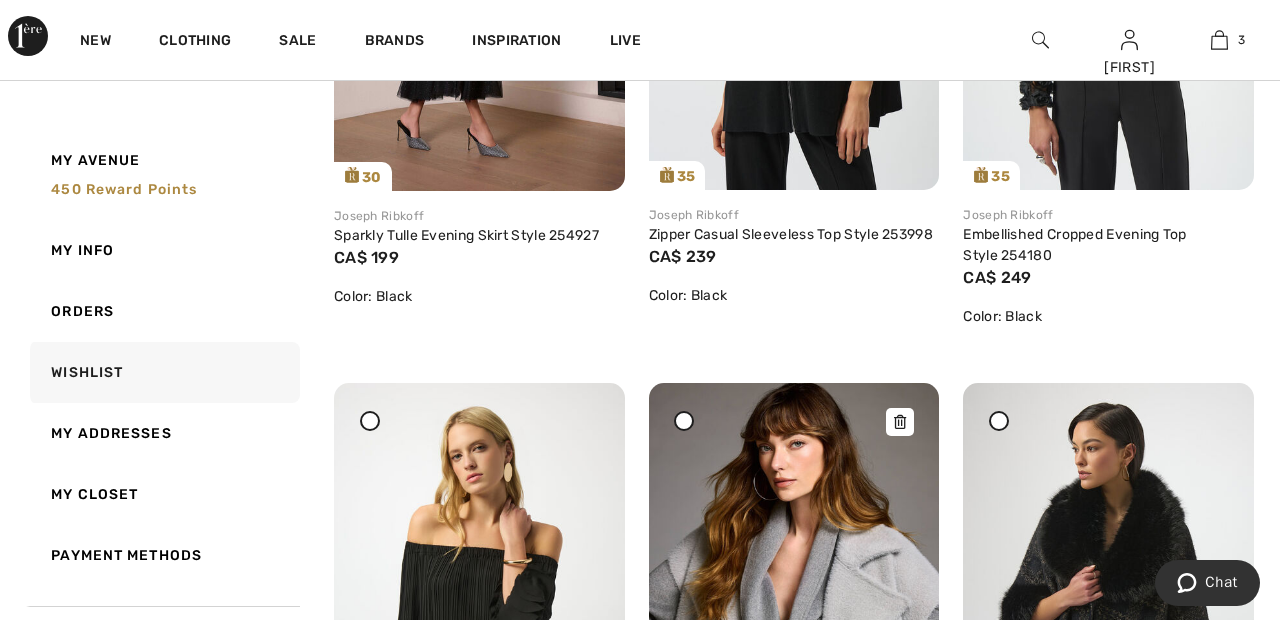click at bounding box center [794, 600] 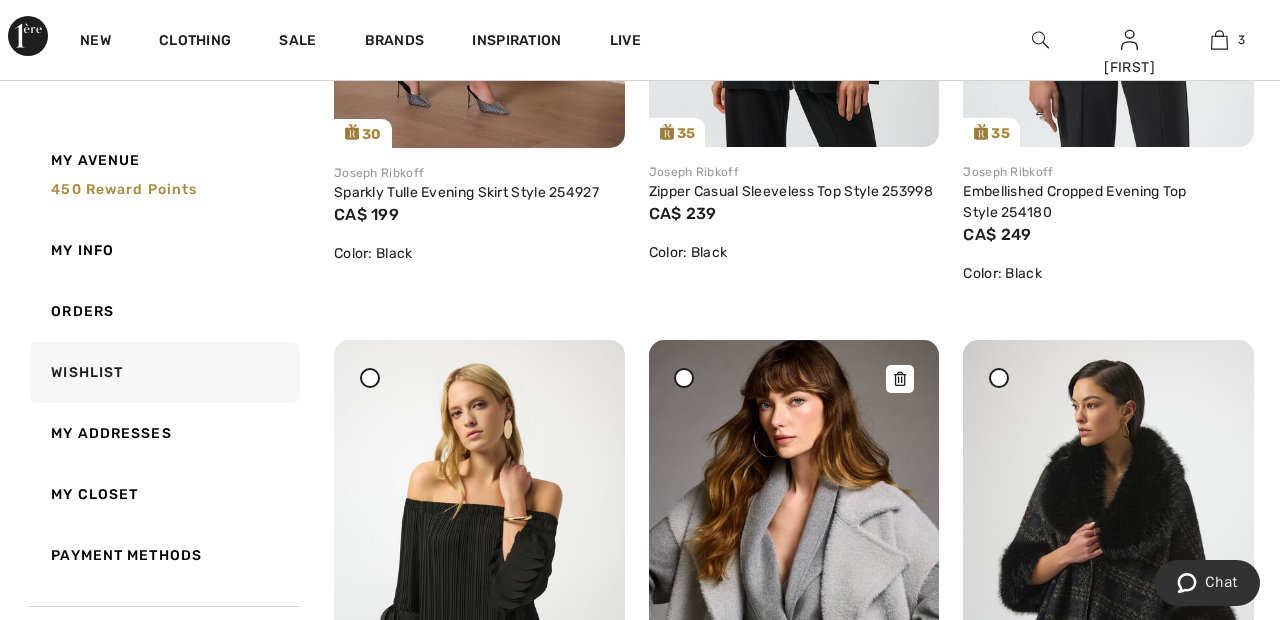 scroll, scrollTop: 692, scrollLeft: 0, axis: vertical 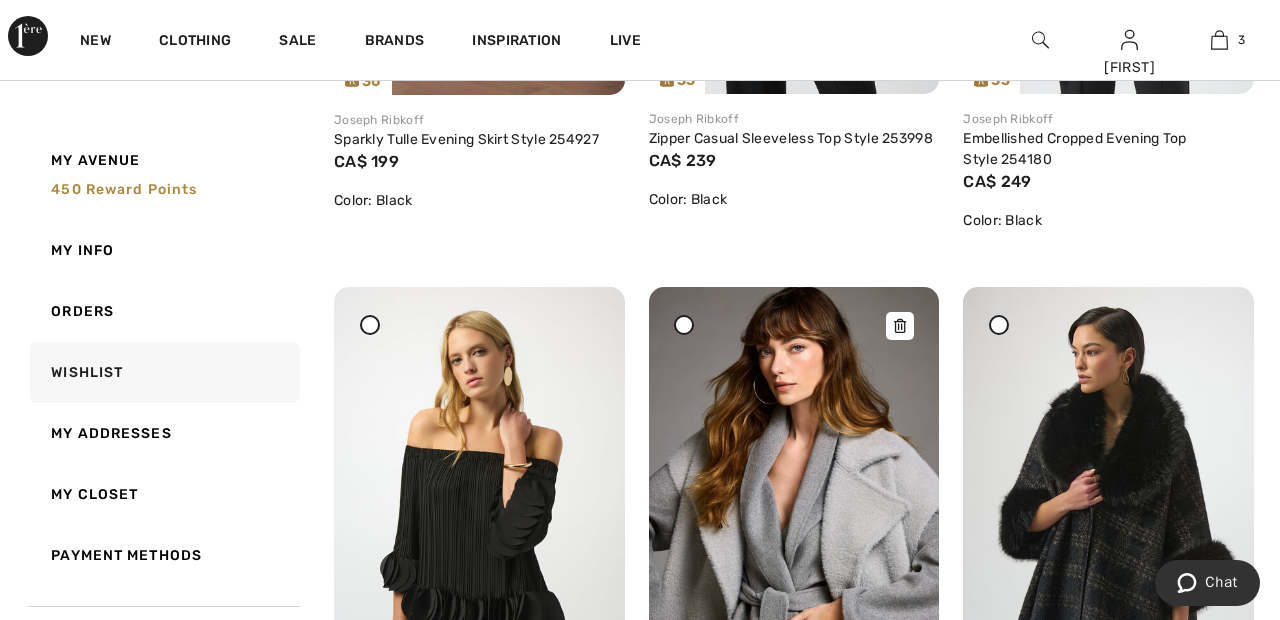 click at bounding box center [900, 326] 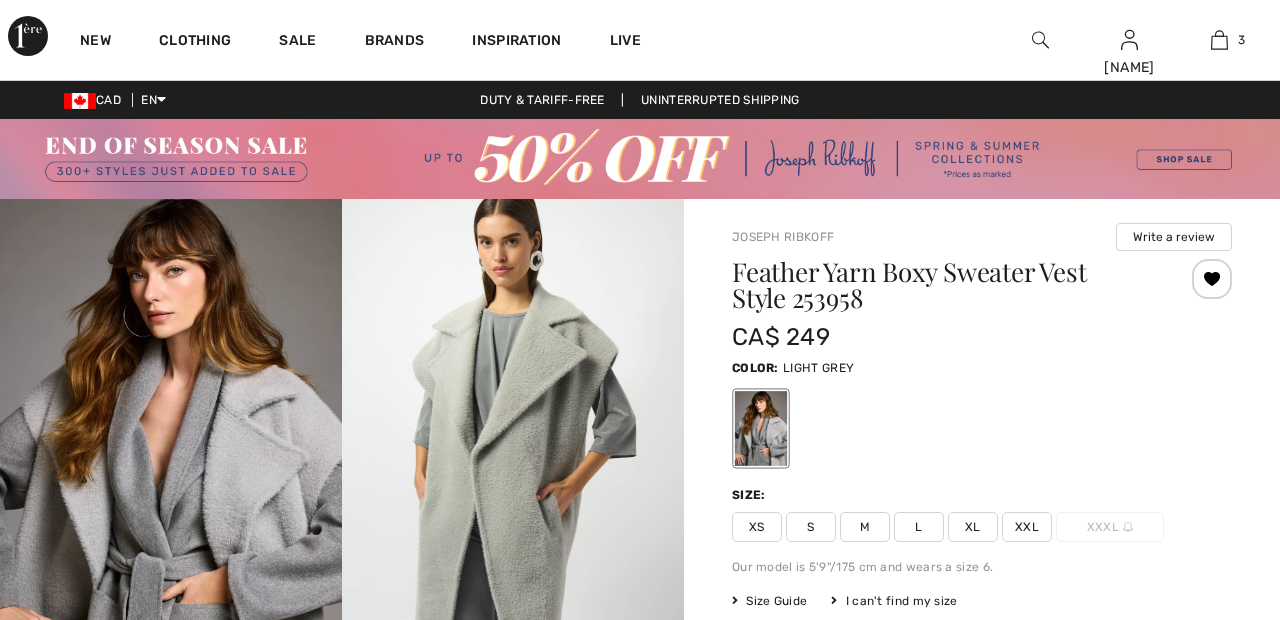 scroll, scrollTop: 175, scrollLeft: 0, axis: vertical 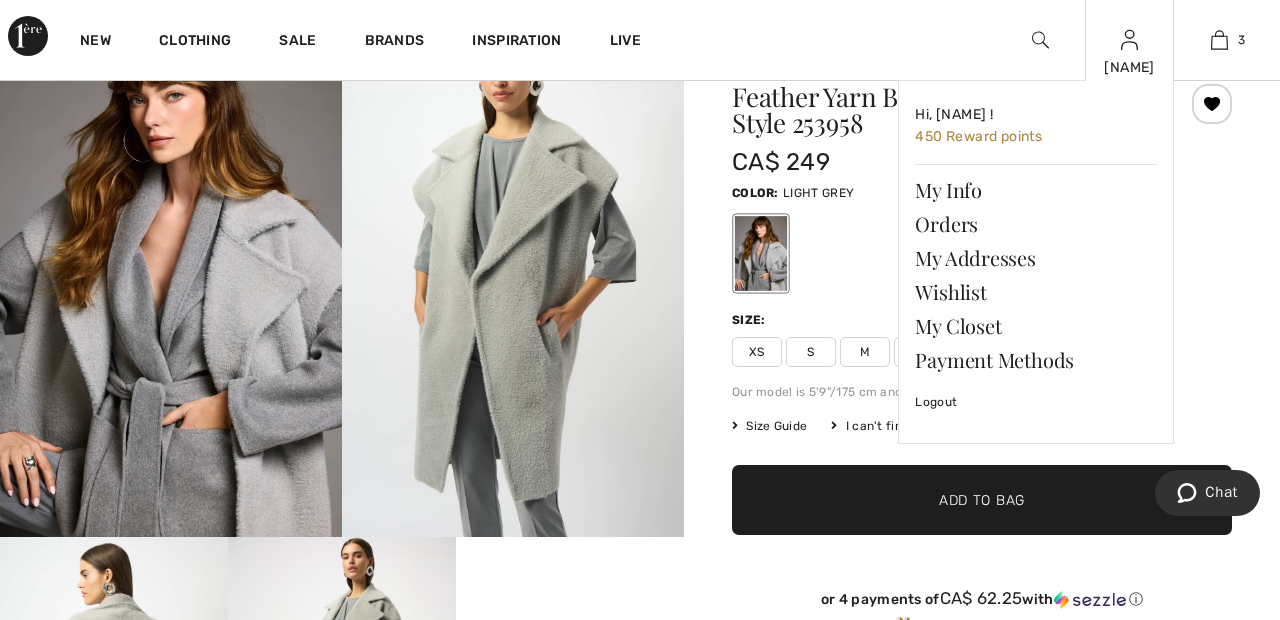 click at bounding box center (1129, 40) 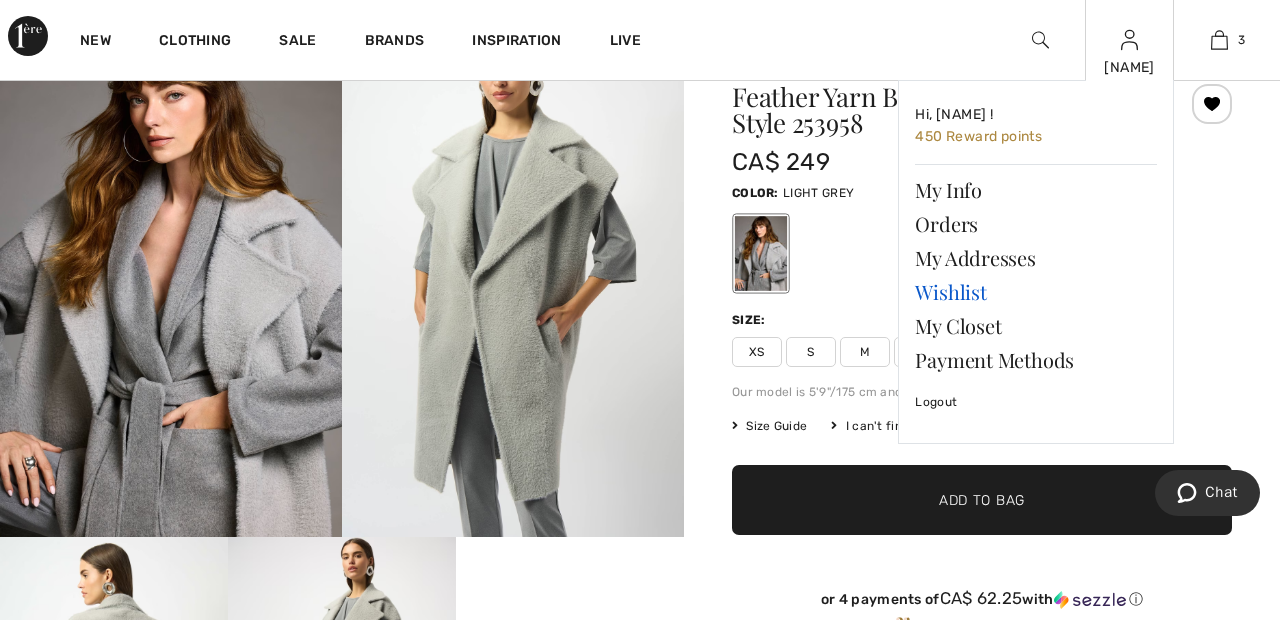 click on "Wishlist" at bounding box center [1036, 292] 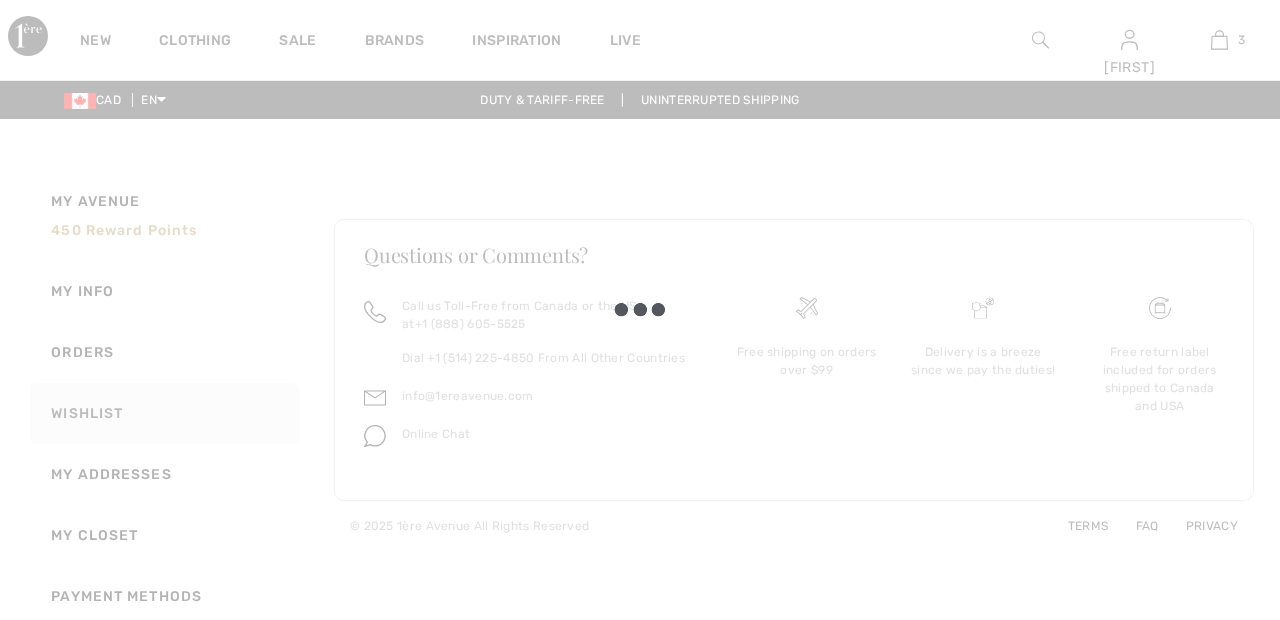 scroll, scrollTop: 0, scrollLeft: 0, axis: both 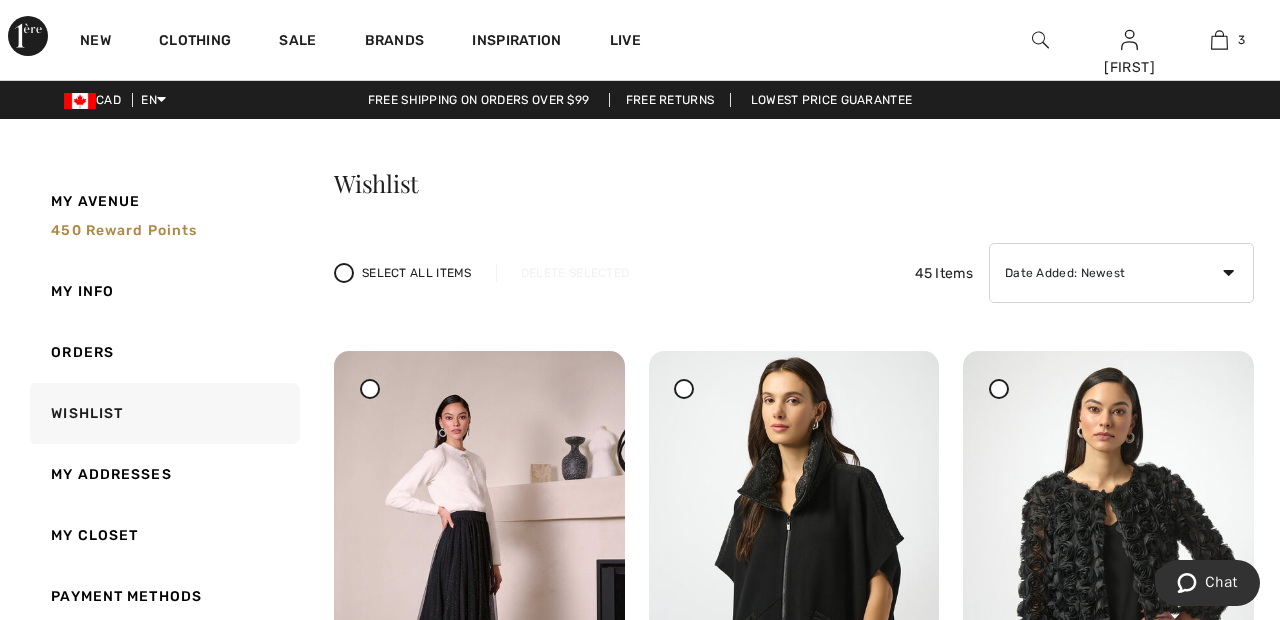 click on "What do you want?
Use the same color   and size  ?
Use the same
or
Change color or size?
Change
My Avenue 450 Reward points My Info Orders Wishlist My Addresses My Closet Payment Methods
Log out
Wishlist
Select All Items
Delete Selected
45 Items
Date Added: Newest Date Added: Oldest Price: High to Low Price: Low to High Brand: A to Z
239" at bounding box center (640, 5144) 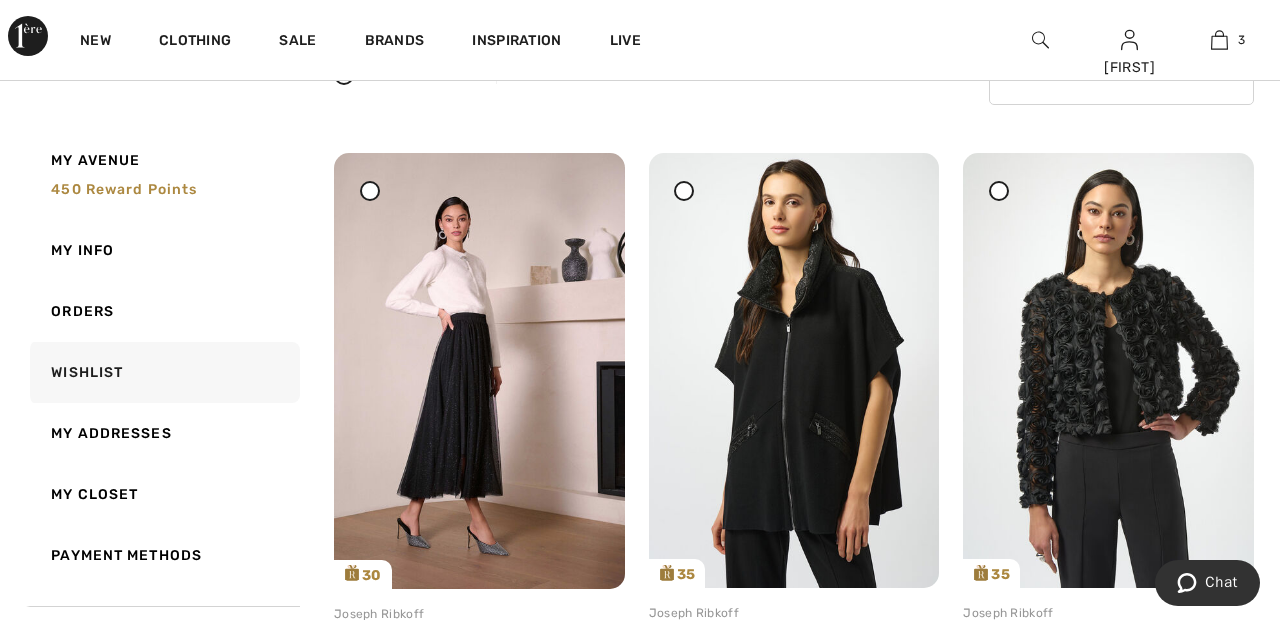 scroll, scrollTop: 209, scrollLeft: 0, axis: vertical 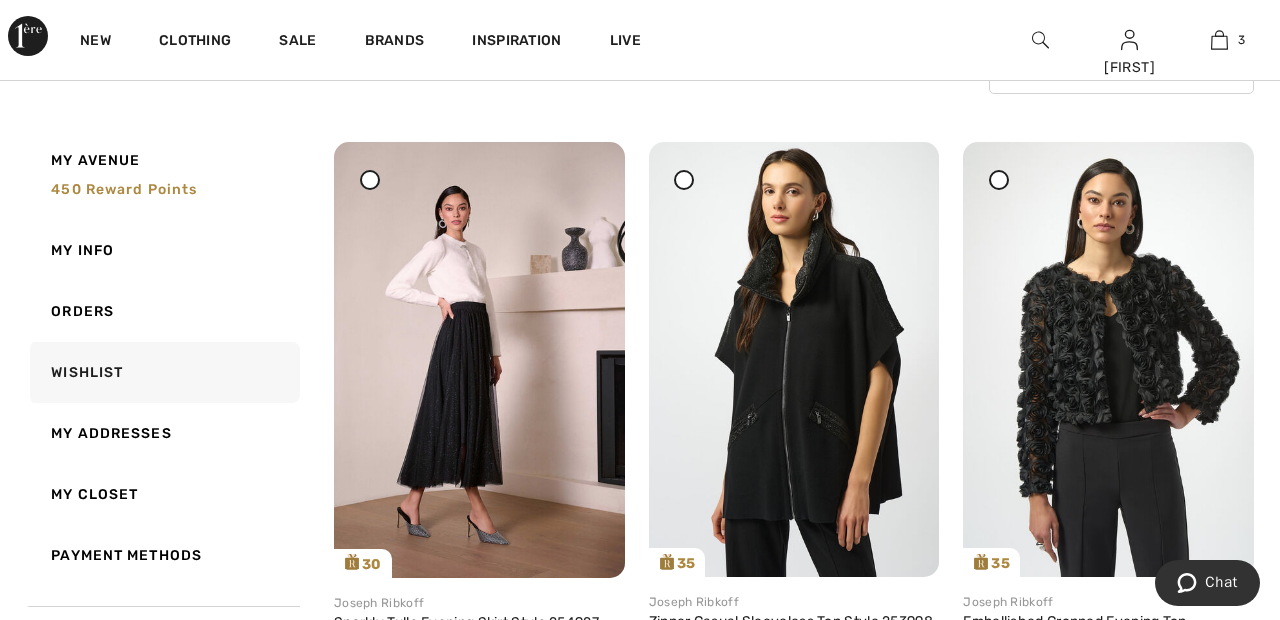 click at bounding box center (369, 179) 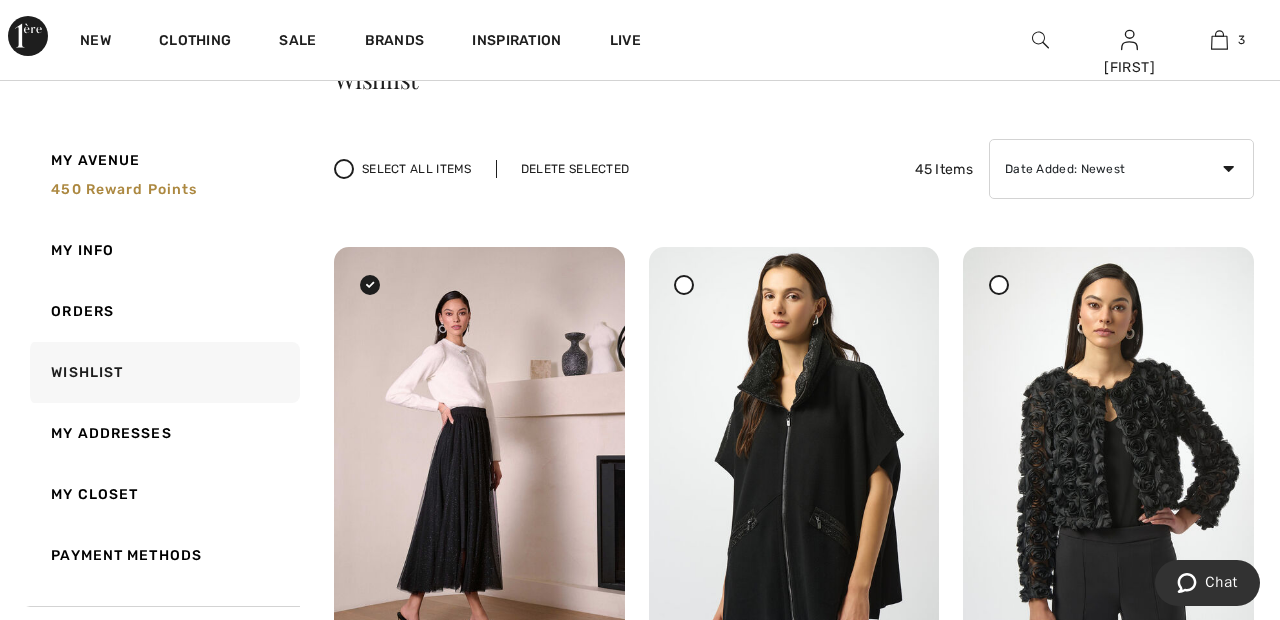 scroll, scrollTop: 0, scrollLeft: 0, axis: both 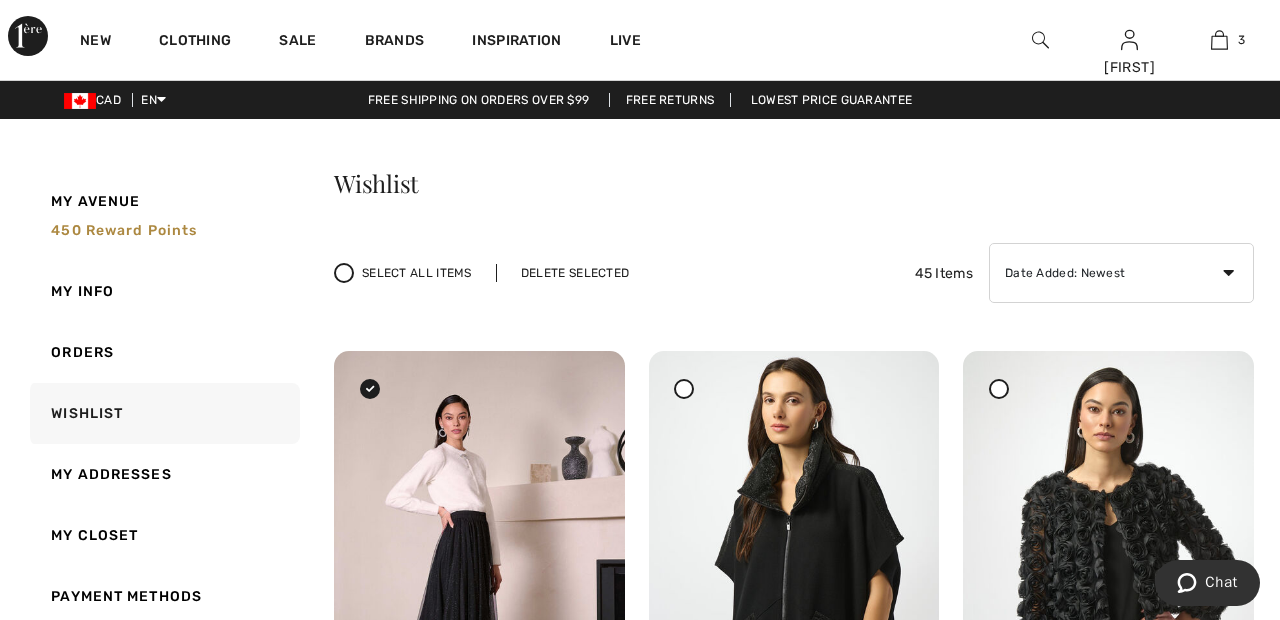 click on "Delete Selected" at bounding box center [575, 273] 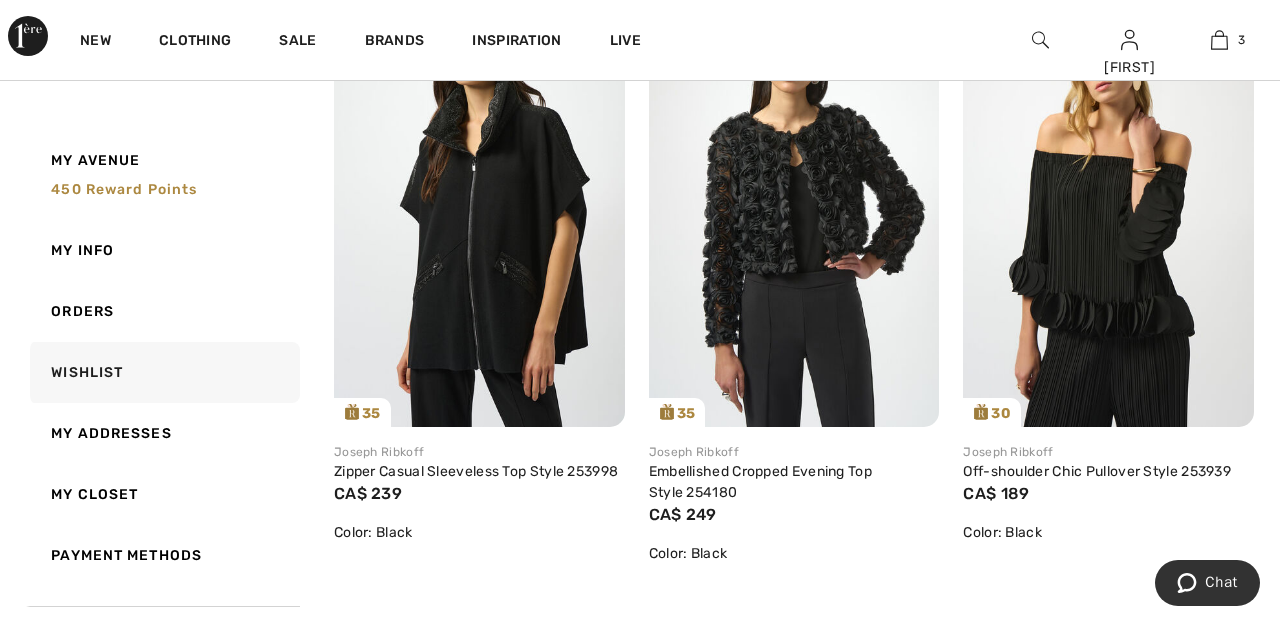 scroll, scrollTop: 0, scrollLeft: 0, axis: both 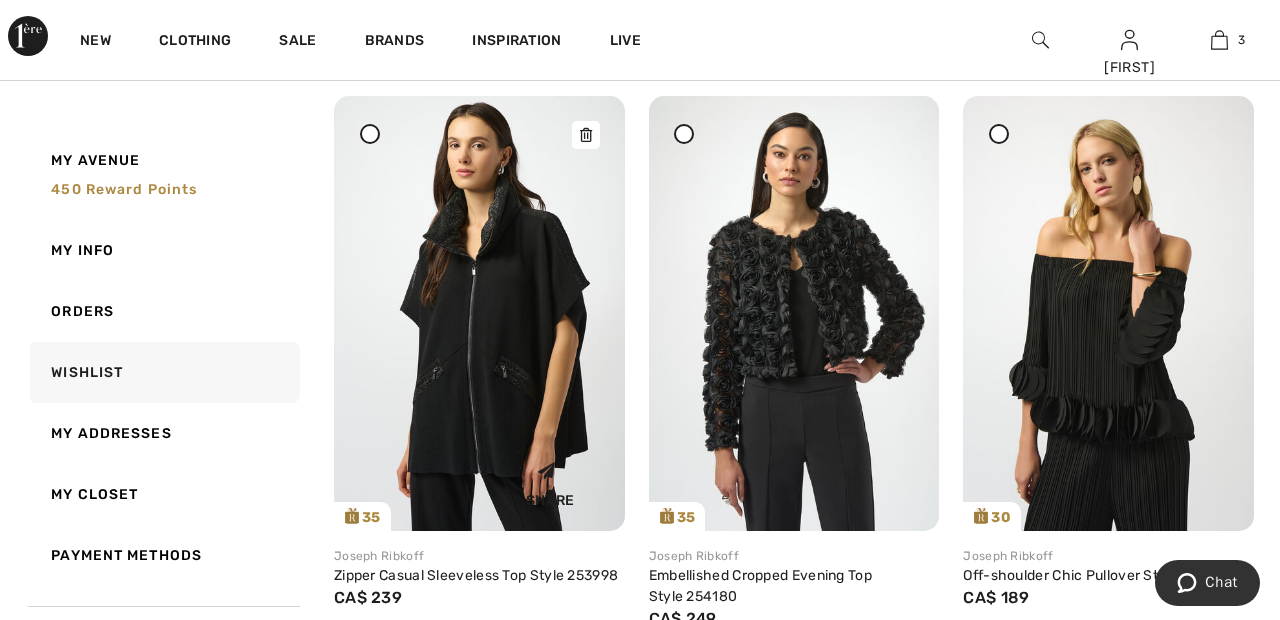 click at bounding box center (479, 313) 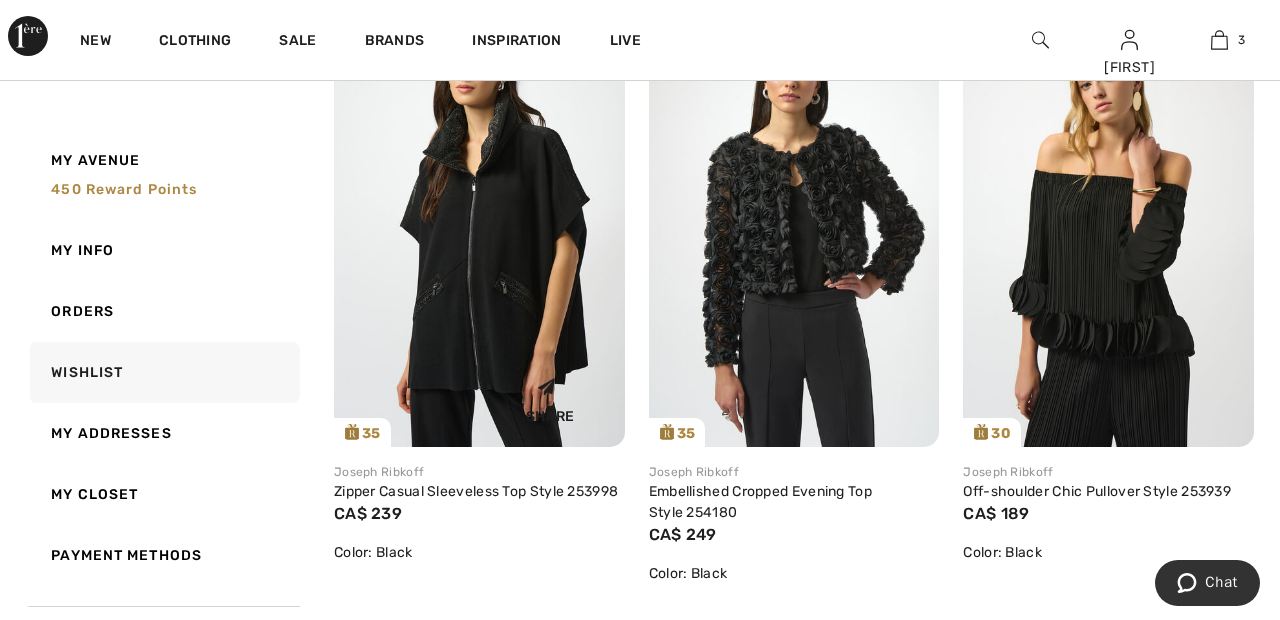 scroll, scrollTop: 351, scrollLeft: 0, axis: vertical 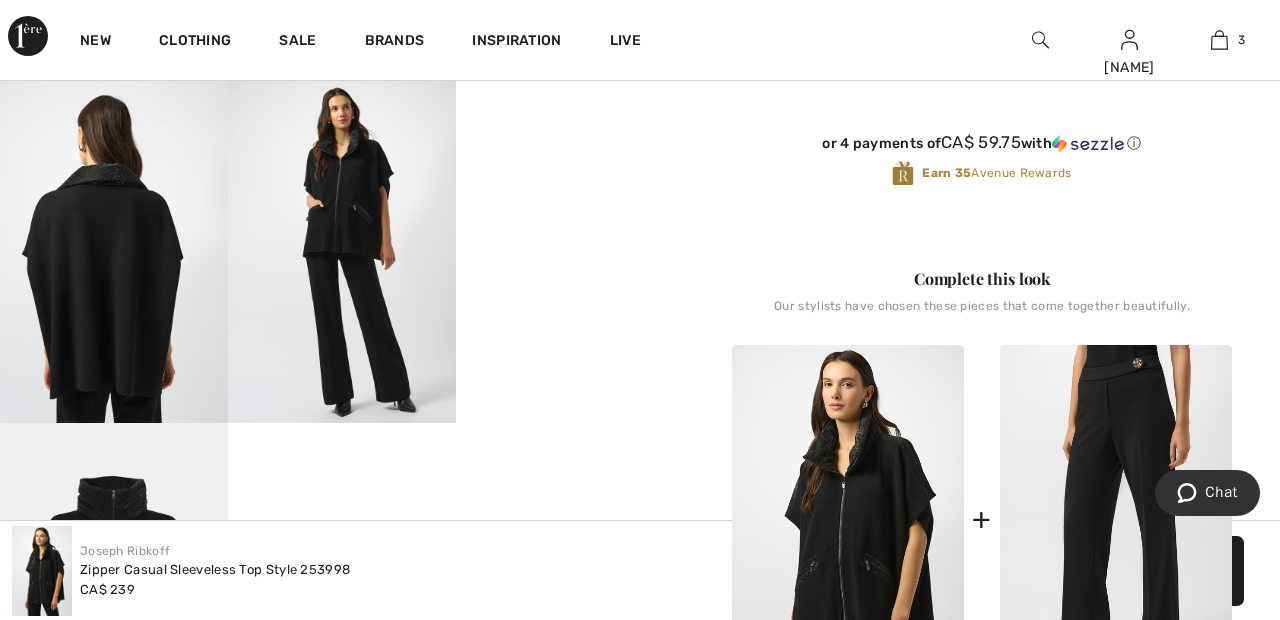 click on "Your browser does not support the video tag." at bounding box center (570, 138) 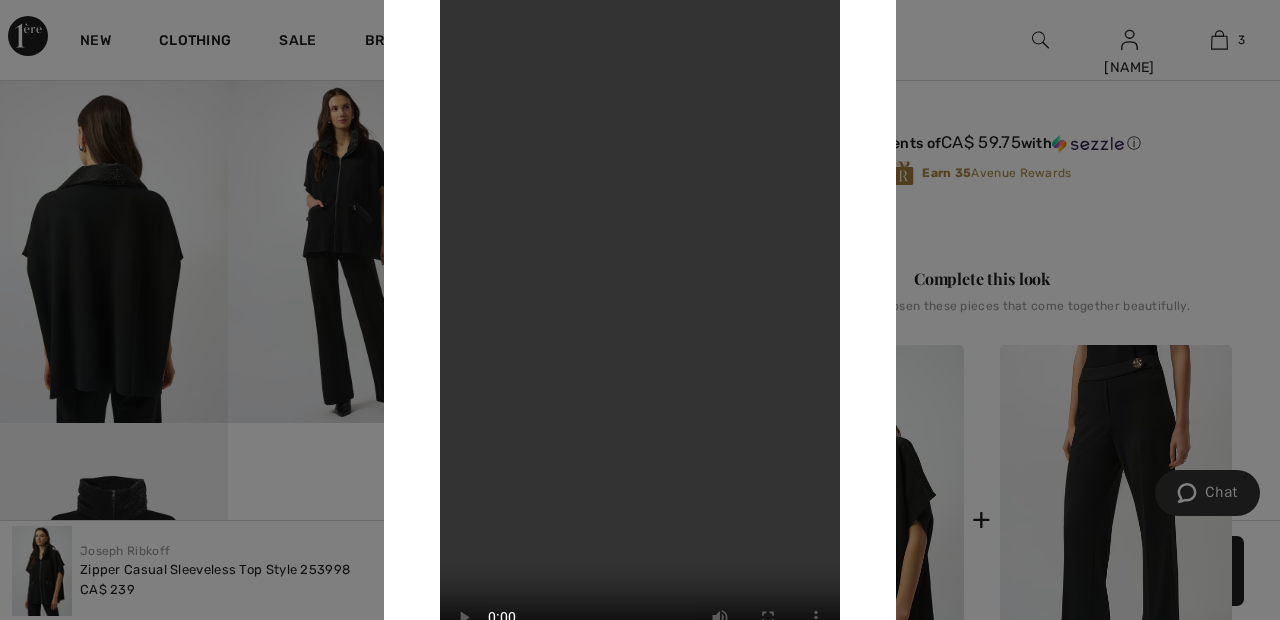 click at bounding box center [640, 310] 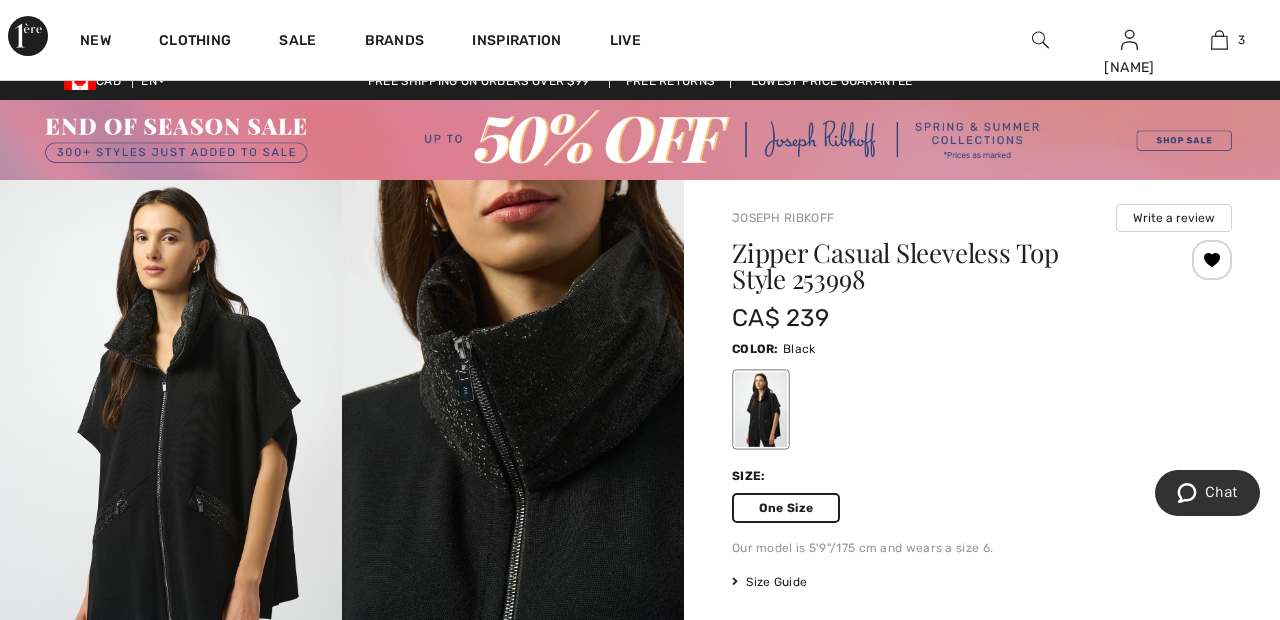 scroll, scrollTop: 0, scrollLeft: 0, axis: both 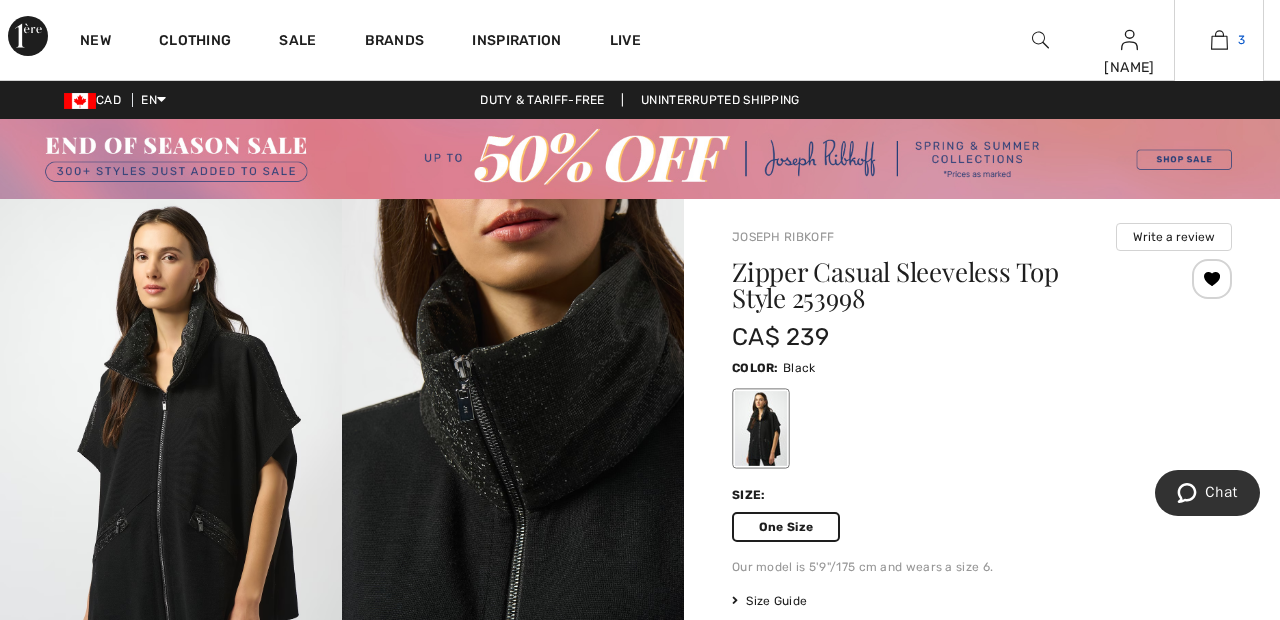 click at bounding box center (1219, 40) 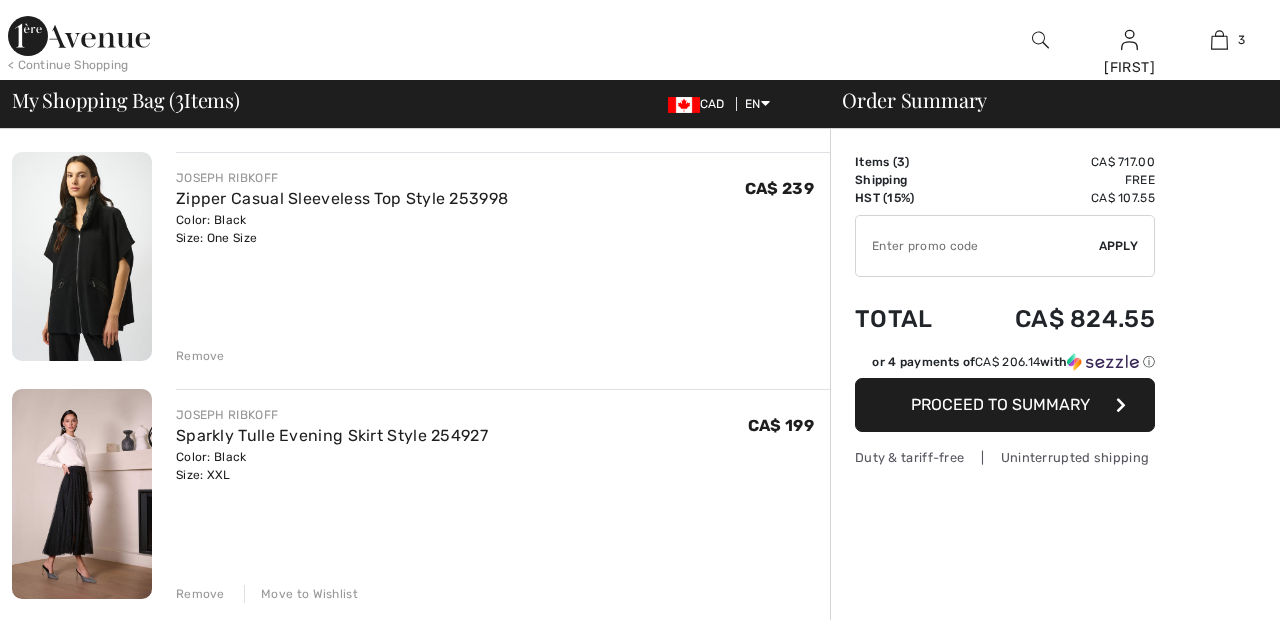 scroll, scrollTop: 473, scrollLeft: 0, axis: vertical 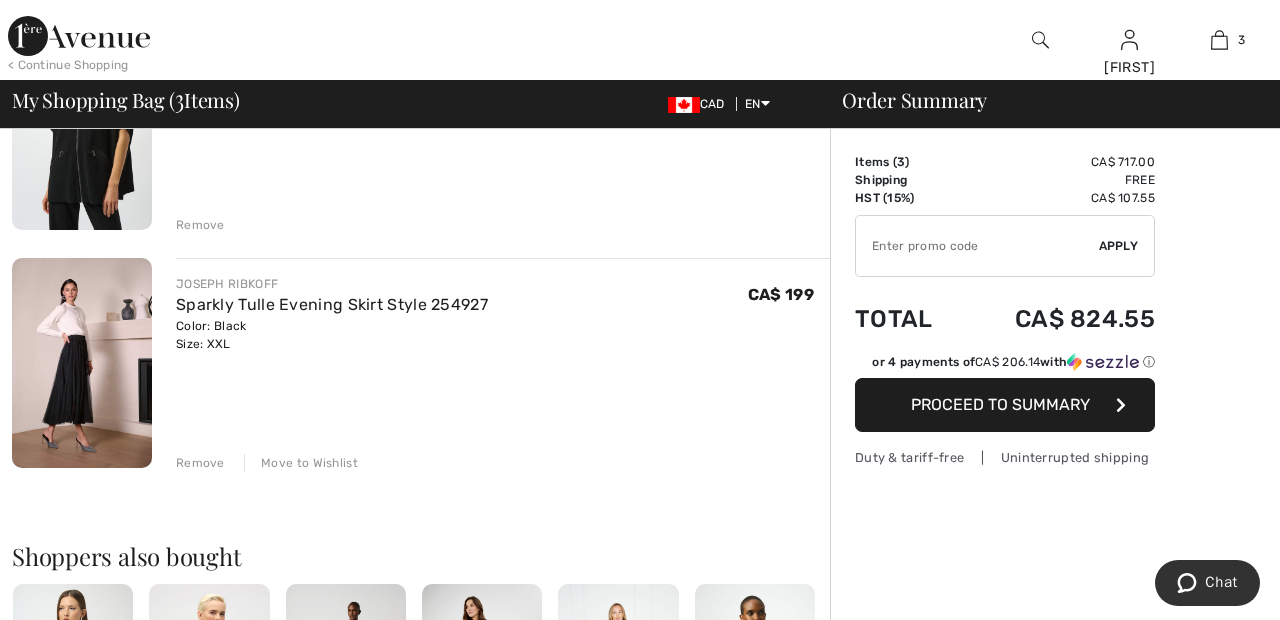 click on "Remove" at bounding box center (200, 463) 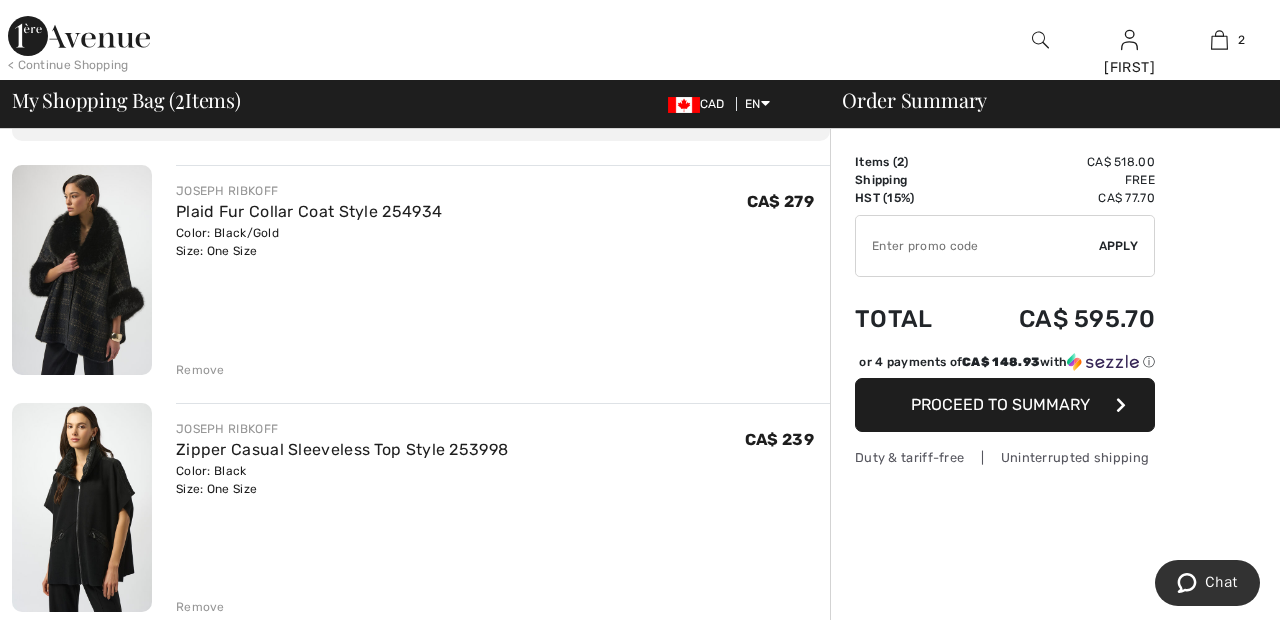 scroll, scrollTop: 133, scrollLeft: 0, axis: vertical 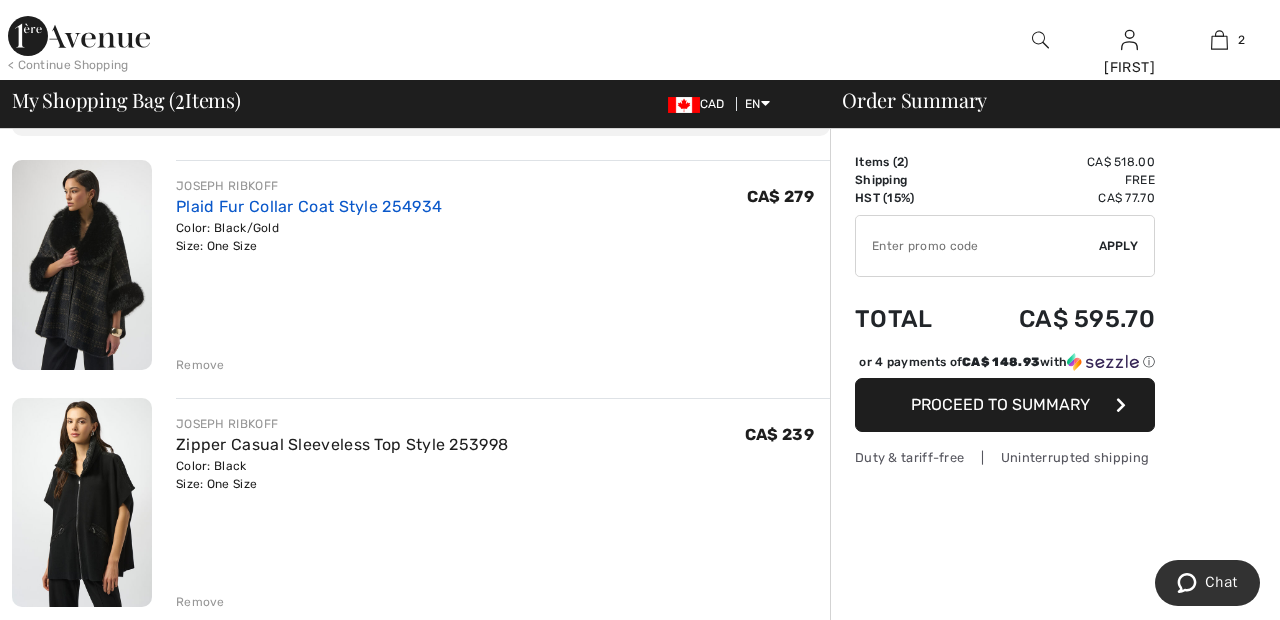 click on "Plaid Fur Collar Coat Style 254934" at bounding box center (309, 206) 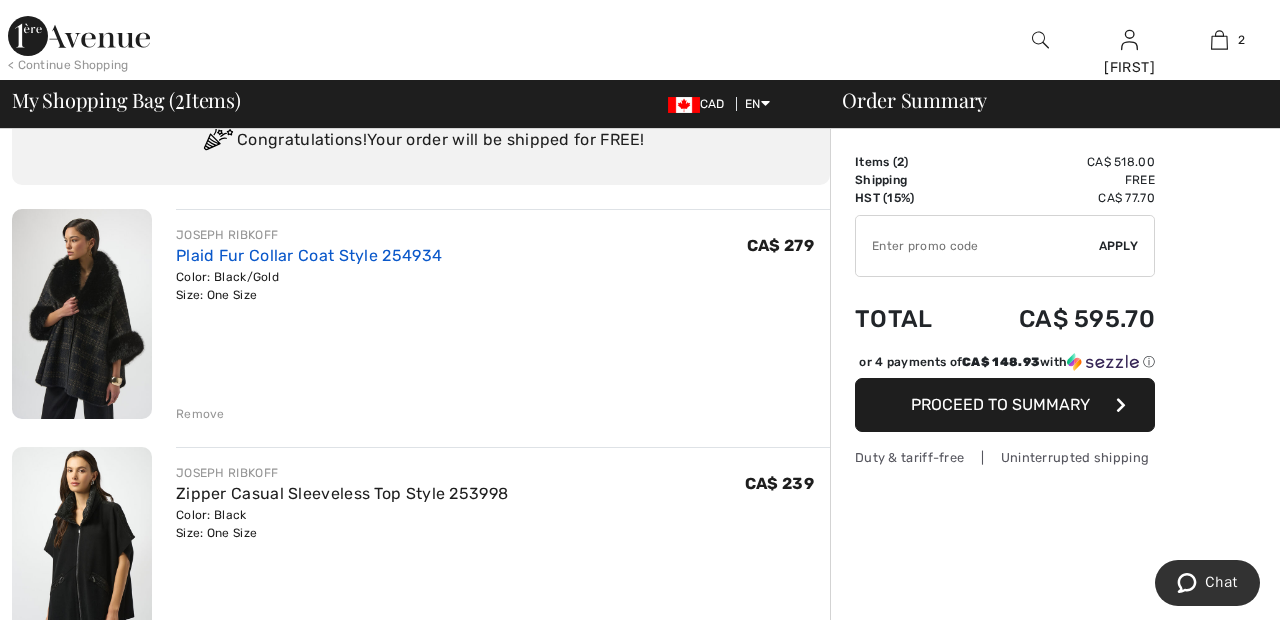 scroll, scrollTop: 82, scrollLeft: 0, axis: vertical 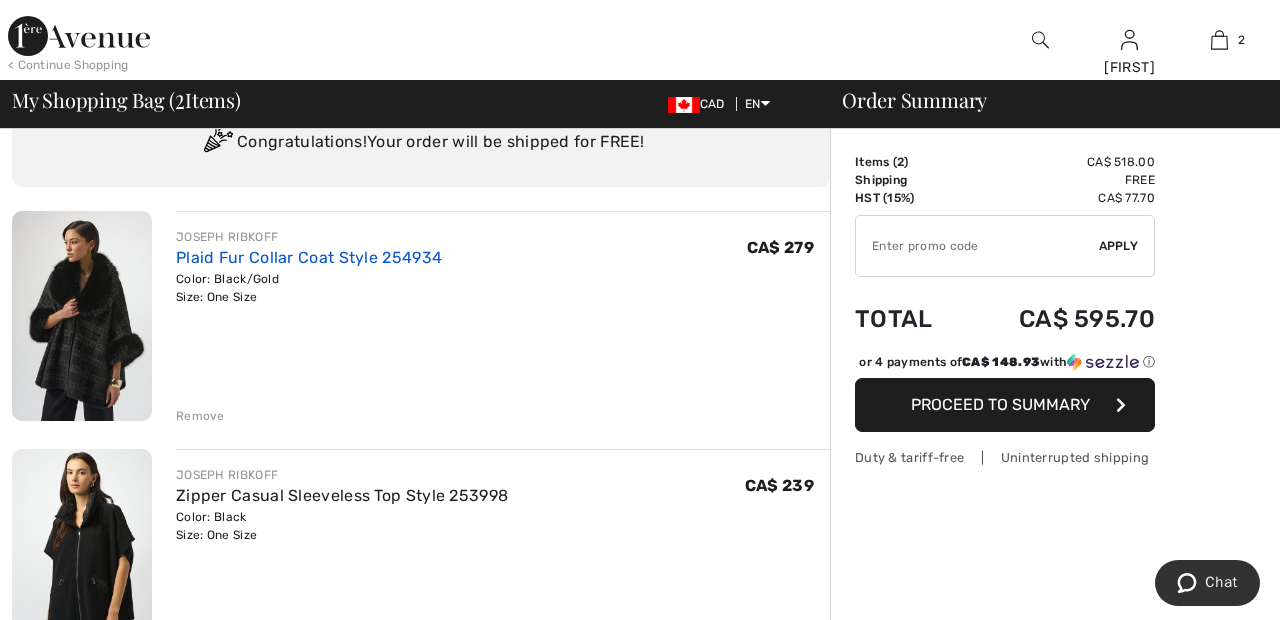 click on "Plaid Fur Collar Coat Style 254934" at bounding box center (309, 257) 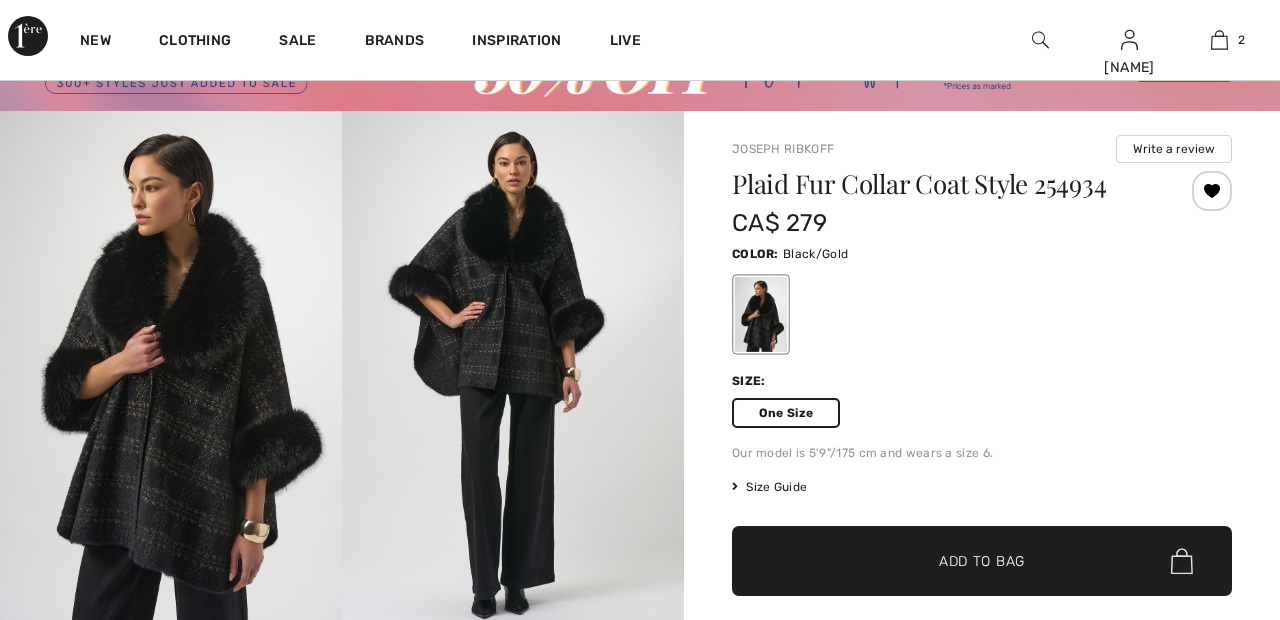 scroll, scrollTop: 190, scrollLeft: 0, axis: vertical 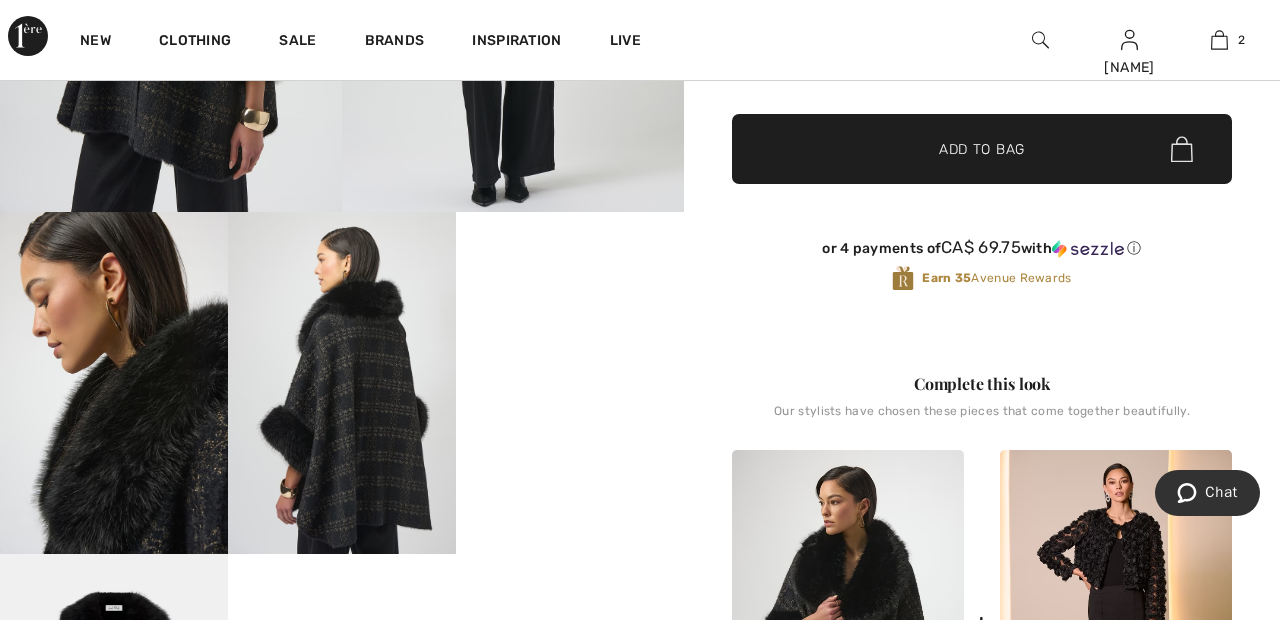 click on "Your browser does not support the video tag." at bounding box center [570, 269] 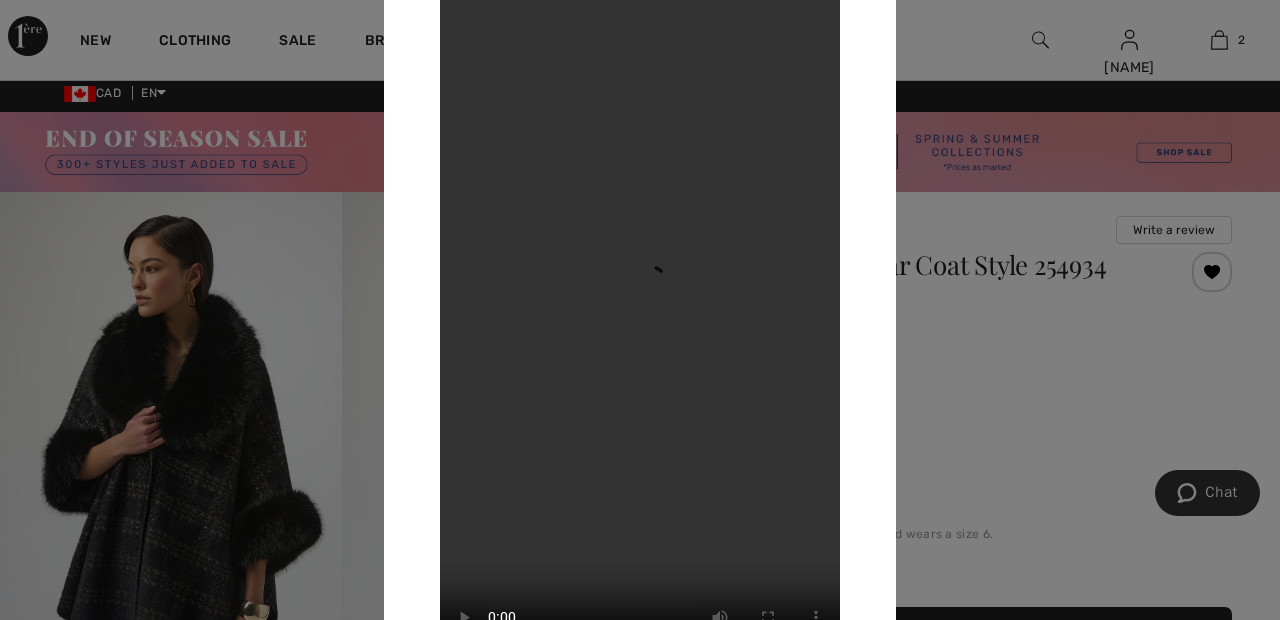 scroll, scrollTop: 0, scrollLeft: 0, axis: both 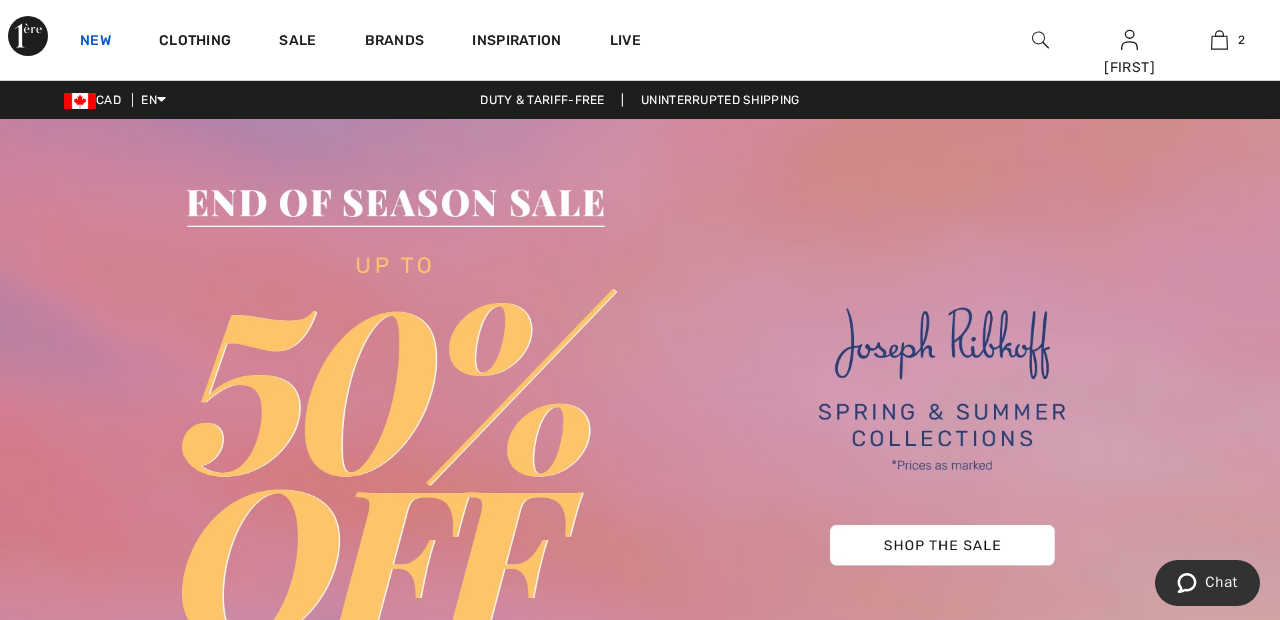 click on "New" at bounding box center [95, 42] 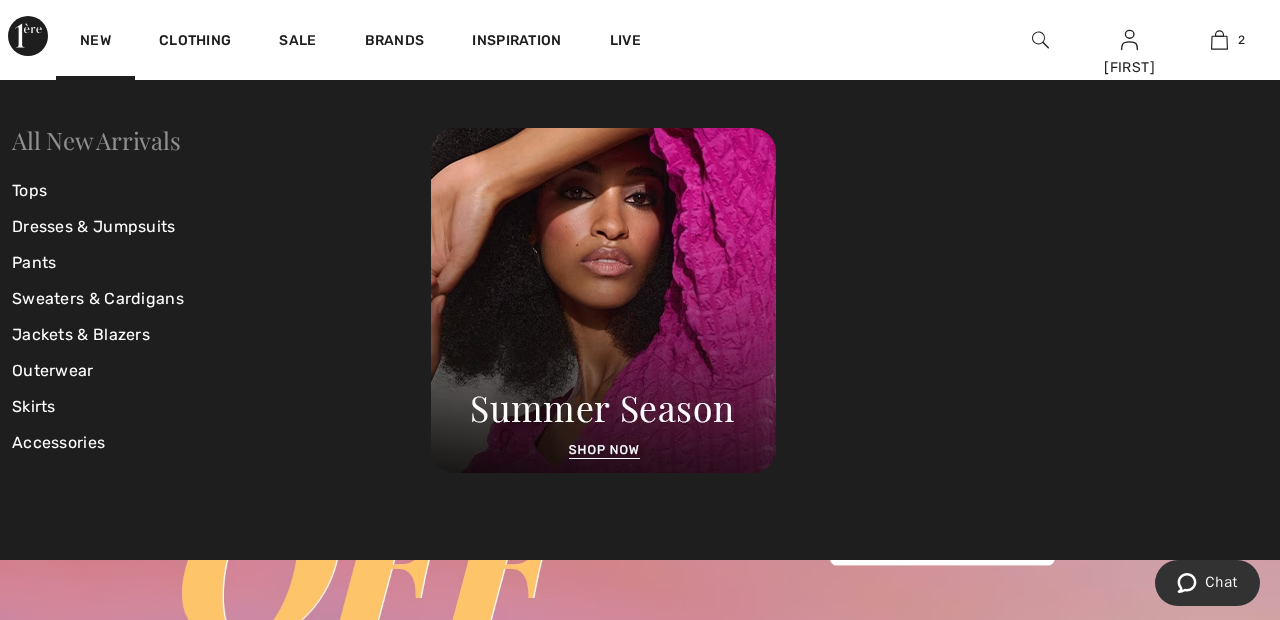 click on "All New Arrivals" at bounding box center (96, 140) 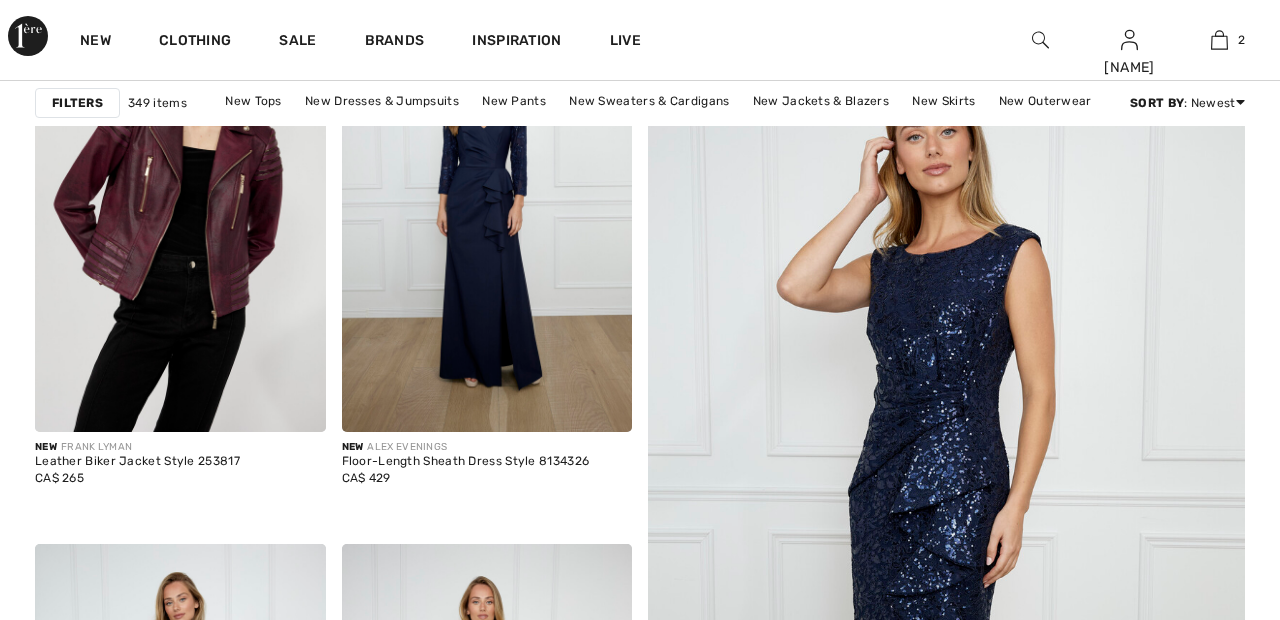 scroll, scrollTop: 0, scrollLeft: 0, axis: both 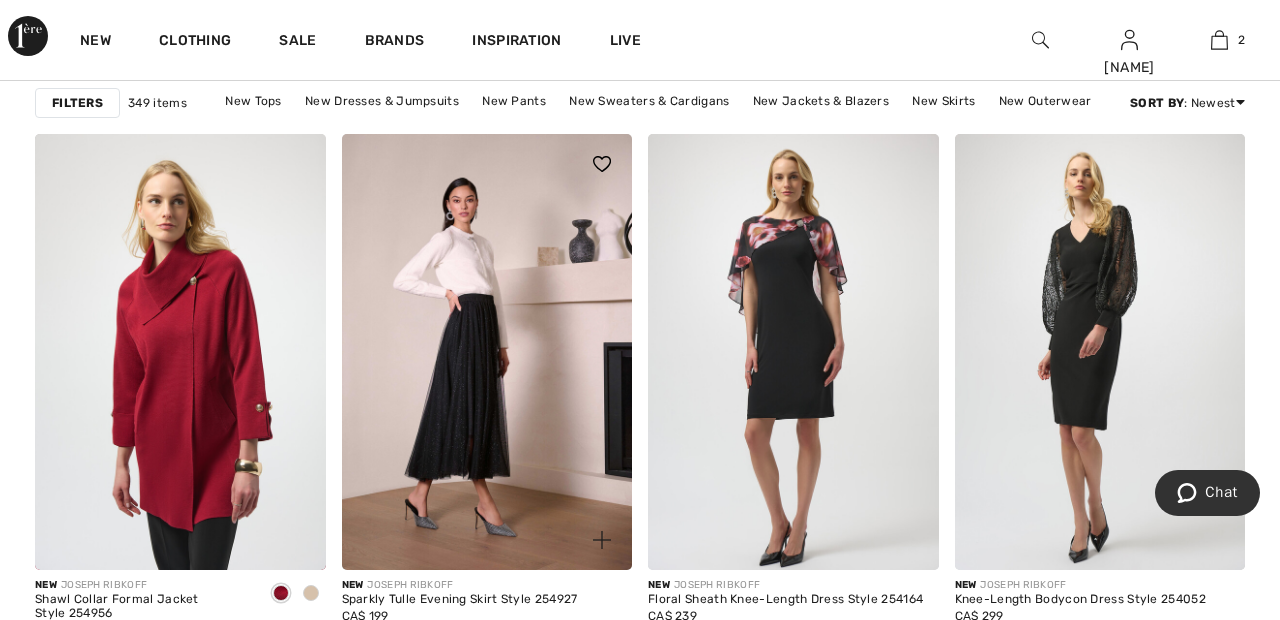 click at bounding box center [487, 352] 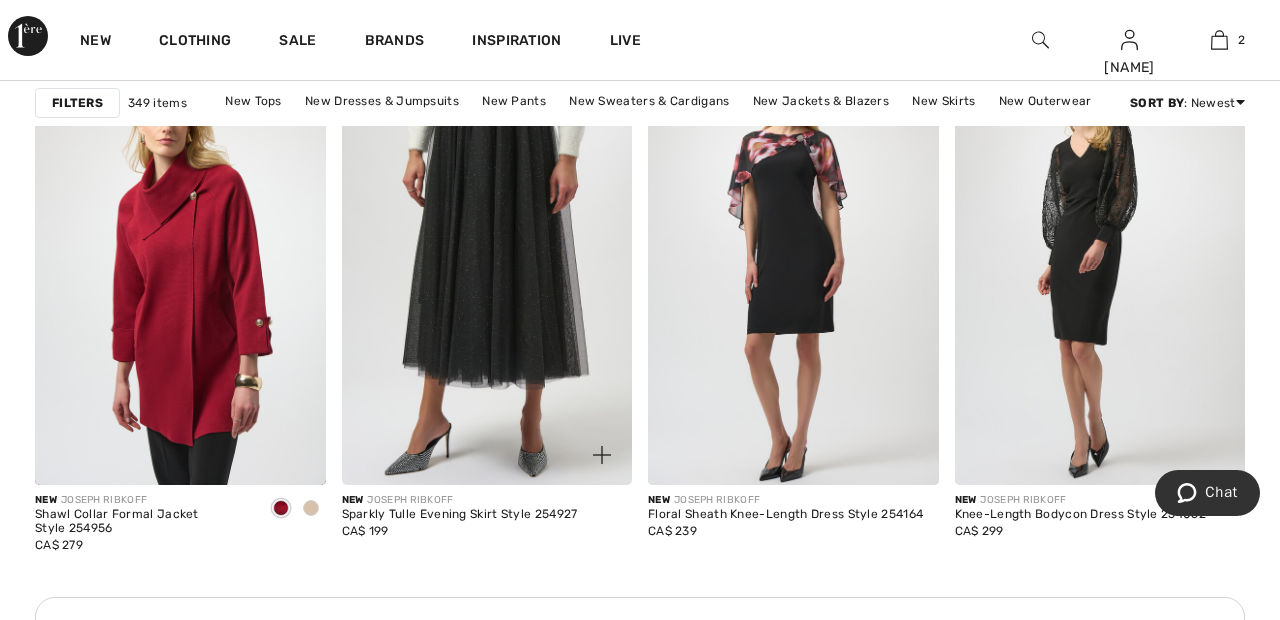 scroll, scrollTop: 2008, scrollLeft: 0, axis: vertical 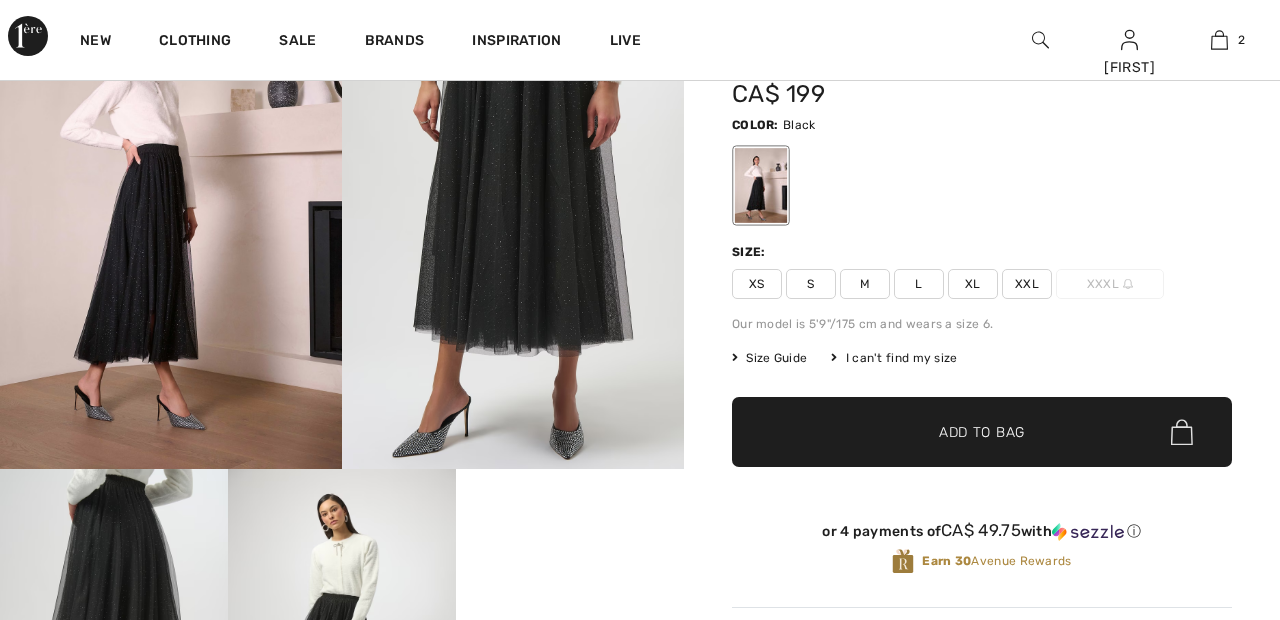 click on "XXL" at bounding box center [1027, 284] 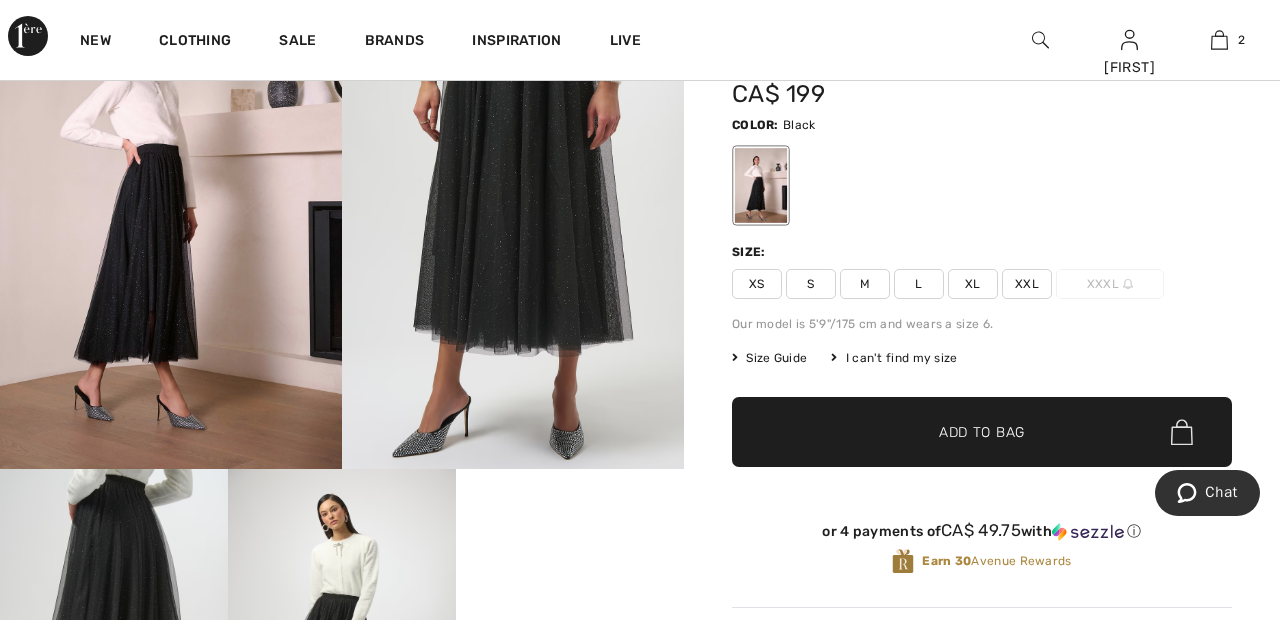 scroll, scrollTop: 0, scrollLeft: 0, axis: both 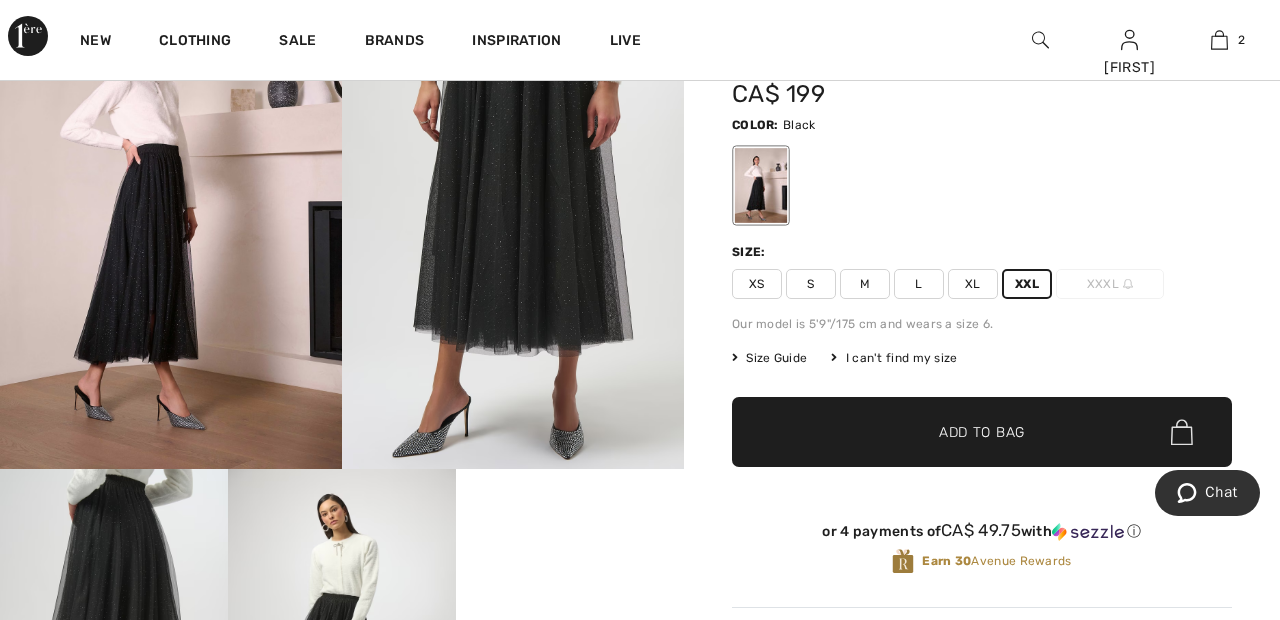click on "✔ Added to Bag
Add to Bag" at bounding box center [982, 432] 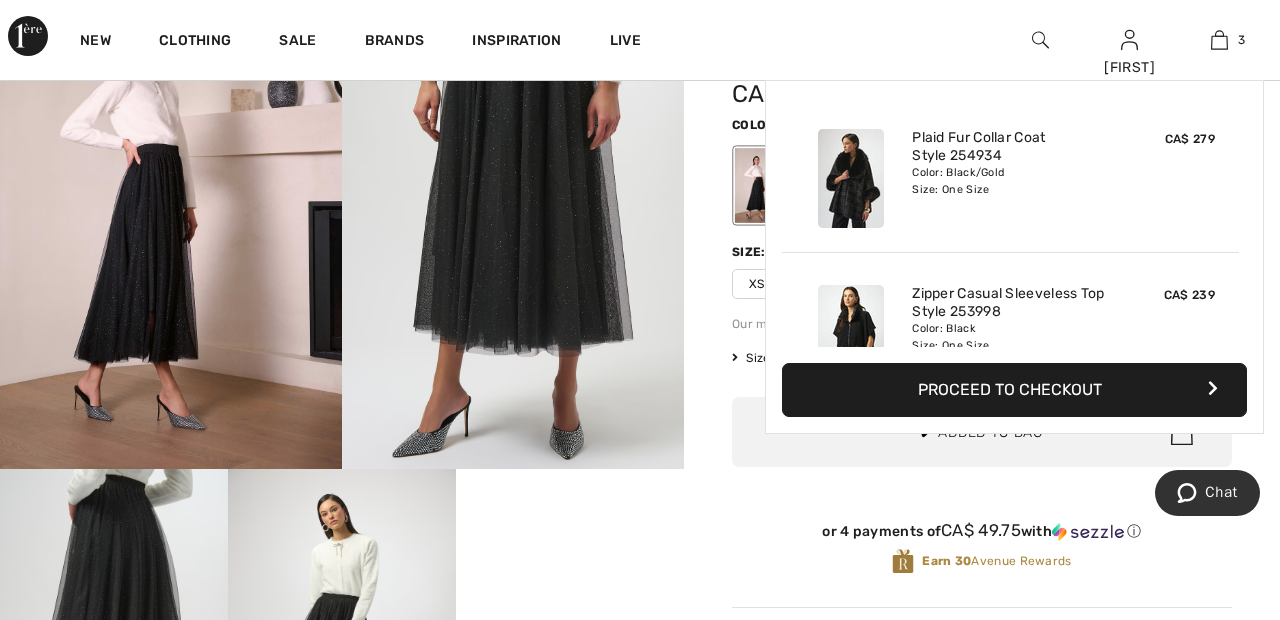scroll, scrollTop: 218, scrollLeft: 0, axis: vertical 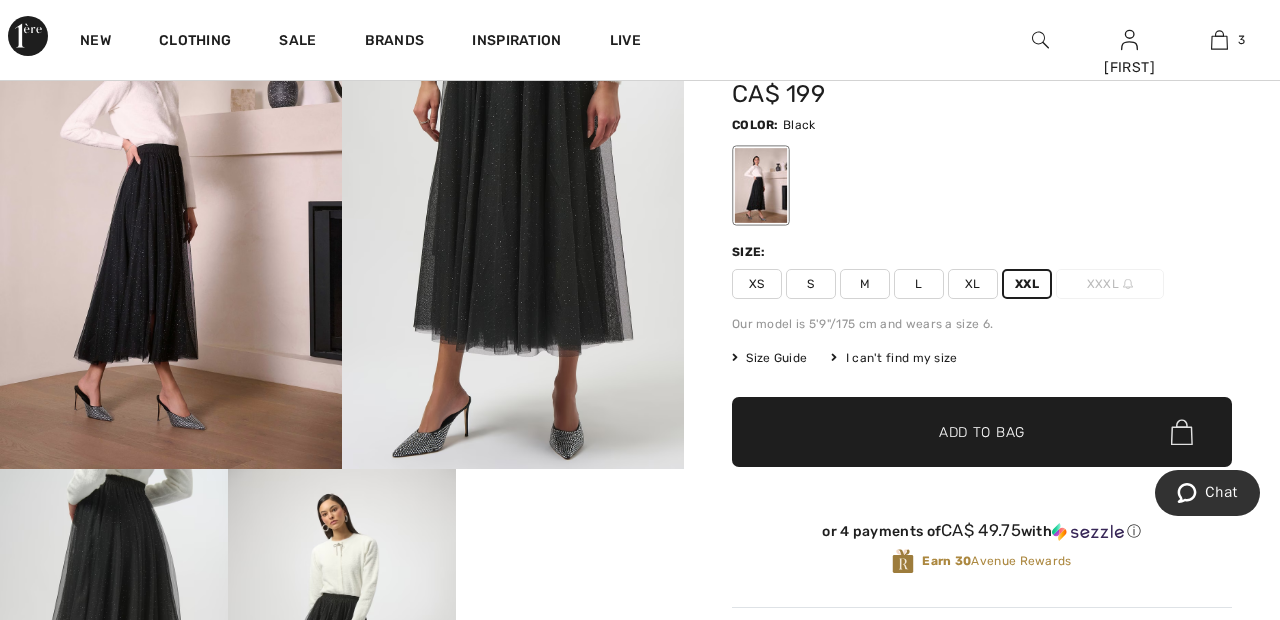 click on "New
Clothing
Sale
Brands
Inspiration
Live
Sandra
Hi, Sandra !   450 Reward points
My Info
Orders
My Addresses
Wishlist
My Closet
Payment Methods
Logout
3
Added to Bag
Joseph Ribkoff Plaid Fur Collar Coat Style 254934
CA$ 279
Color: Black/Gold Size: One Size
Plaid Fur Collar Coat Style 254934 Color: Black/Gold Size: One Size
CA$ 279
Added to Bag" at bounding box center (640, 40) 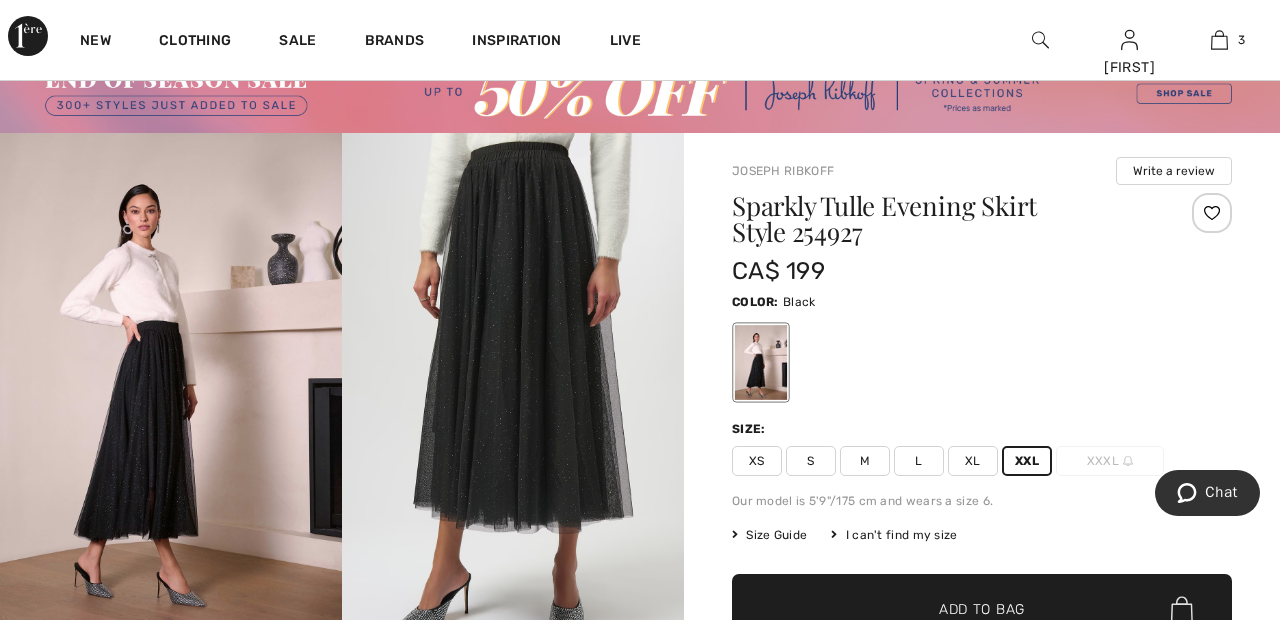 scroll, scrollTop: 0, scrollLeft: 0, axis: both 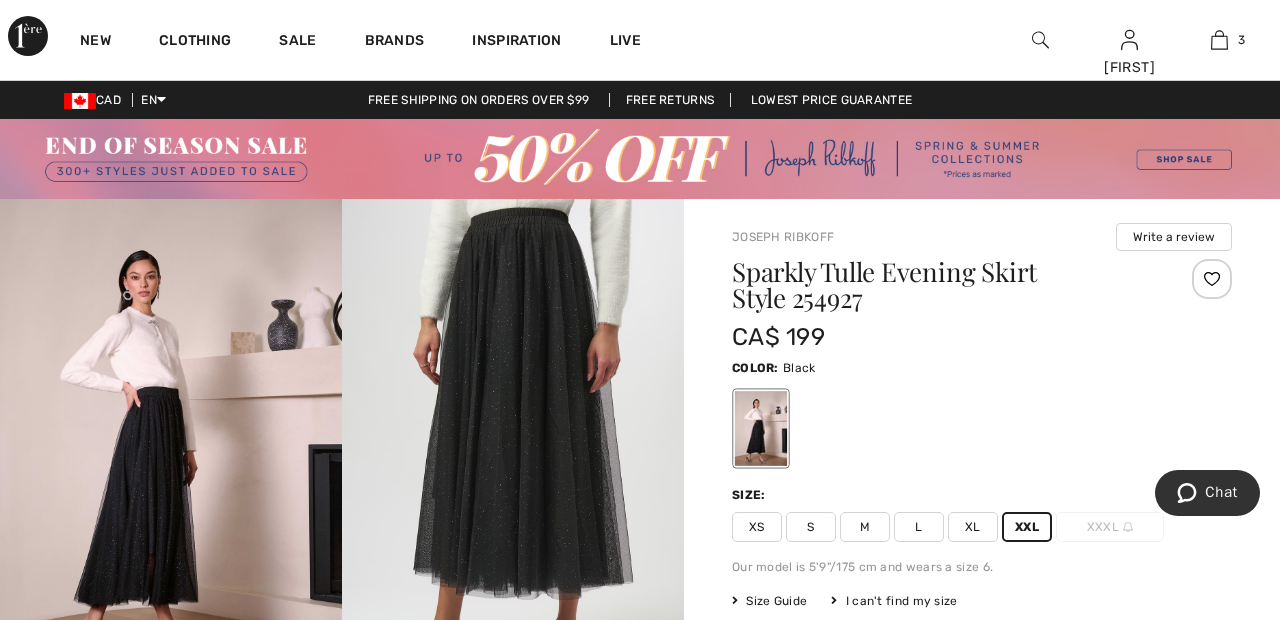 click at bounding box center [1212, 279] 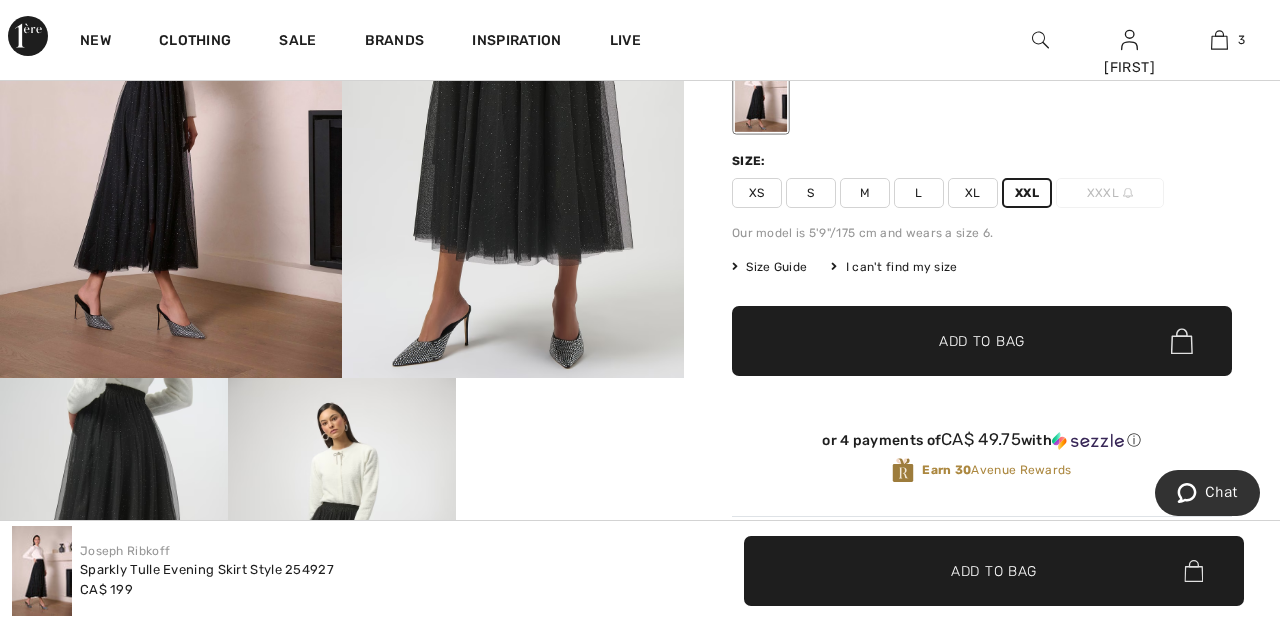 scroll, scrollTop: 0, scrollLeft: 0, axis: both 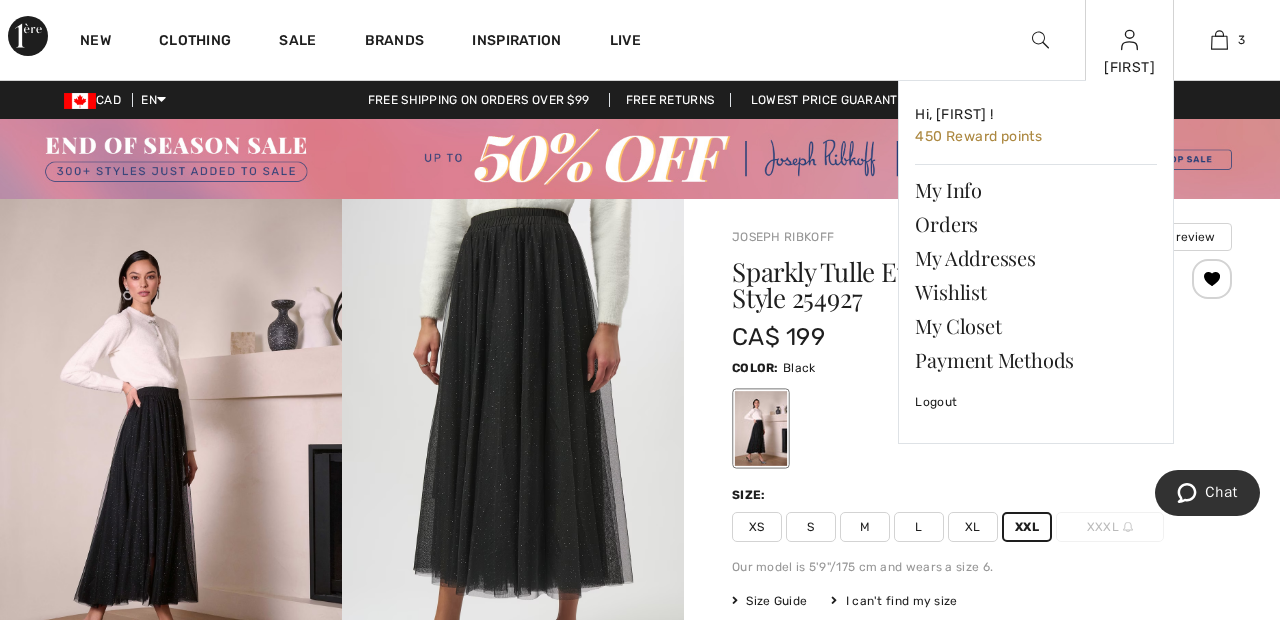 click on "[FIRST]" at bounding box center (1130, 67) 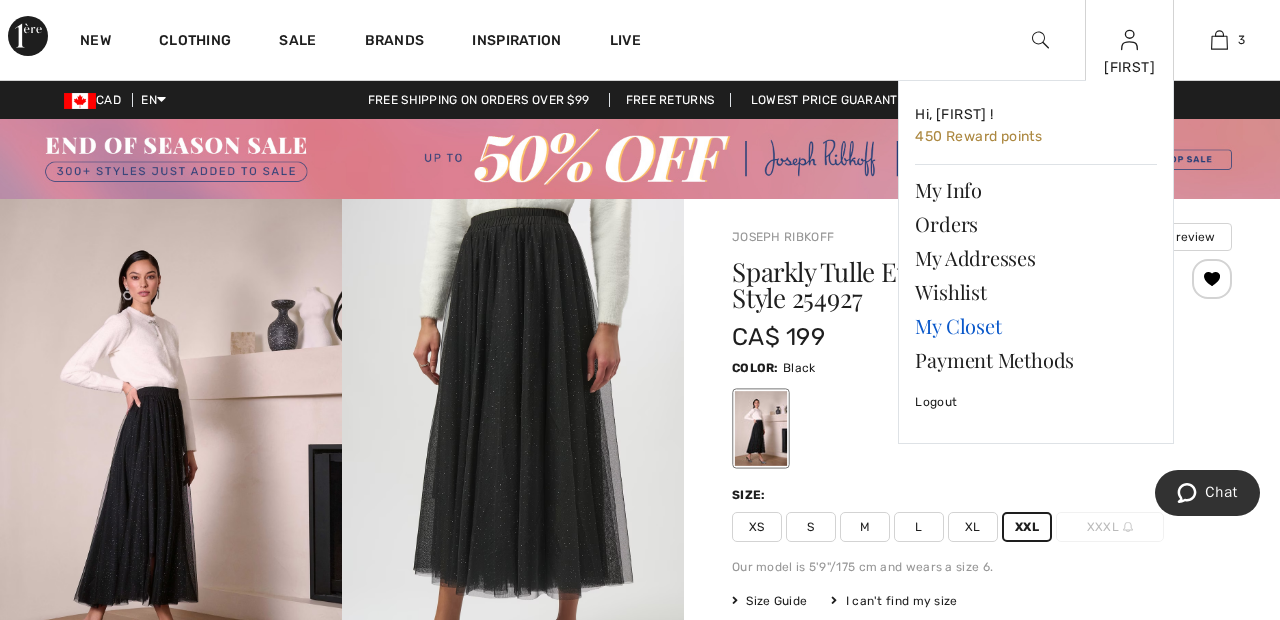 click on "My Closet" at bounding box center [1036, 326] 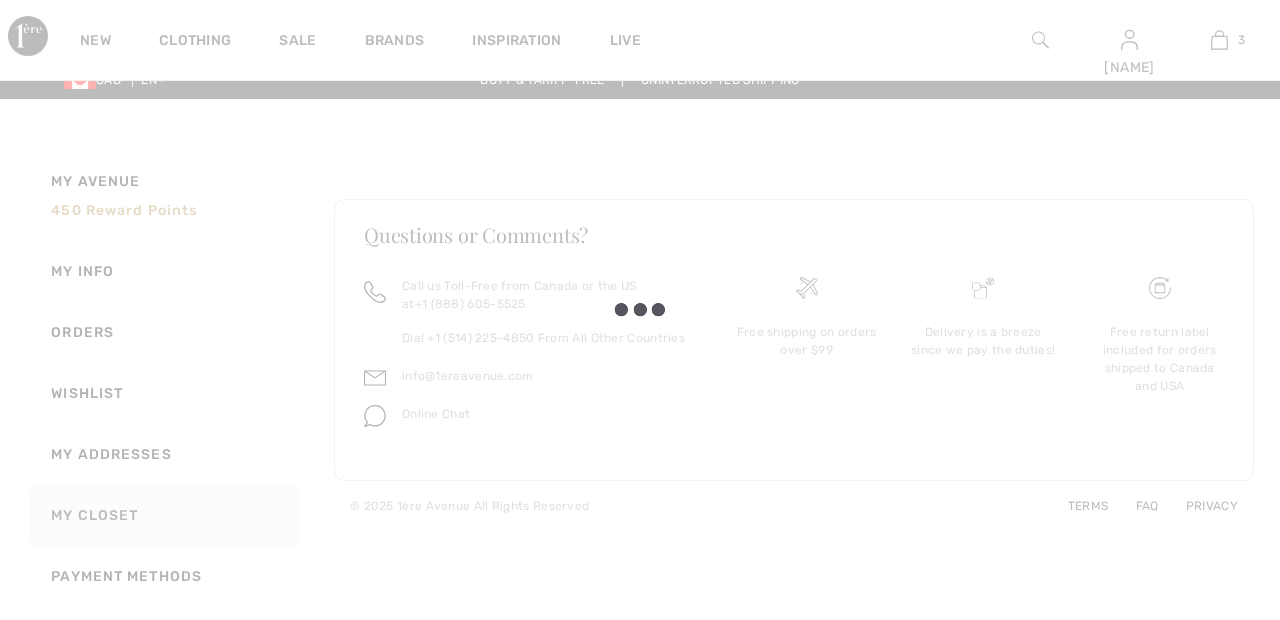 checkbox on "true" 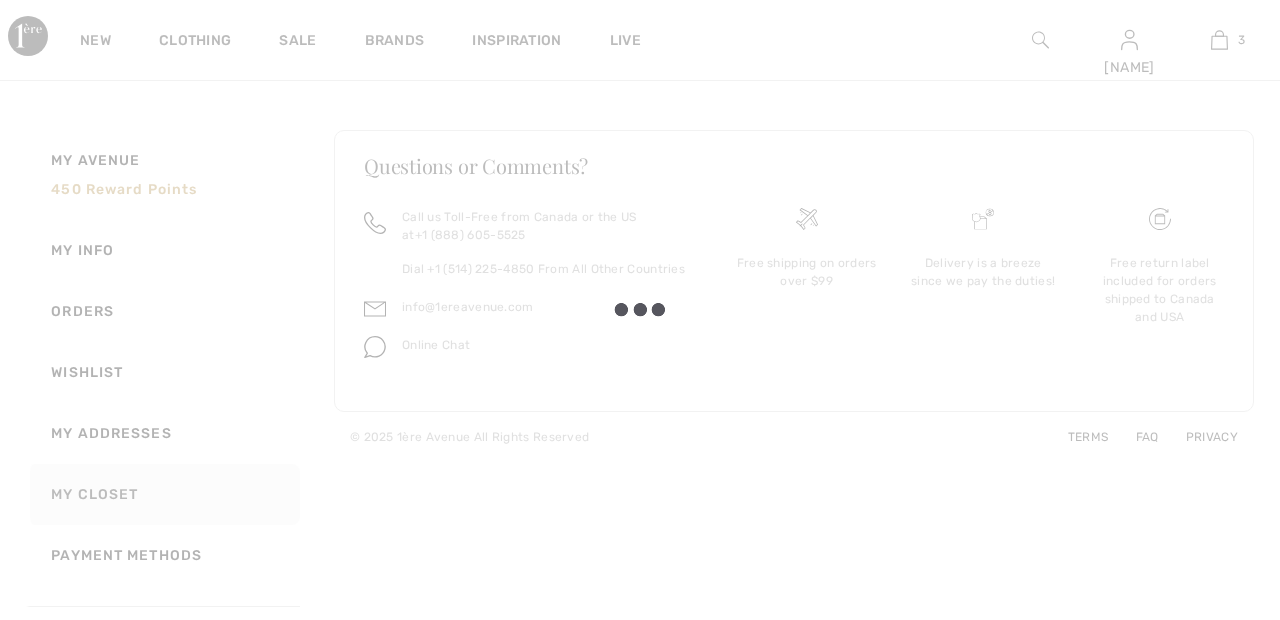 scroll, scrollTop: 0, scrollLeft: 0, axis: both 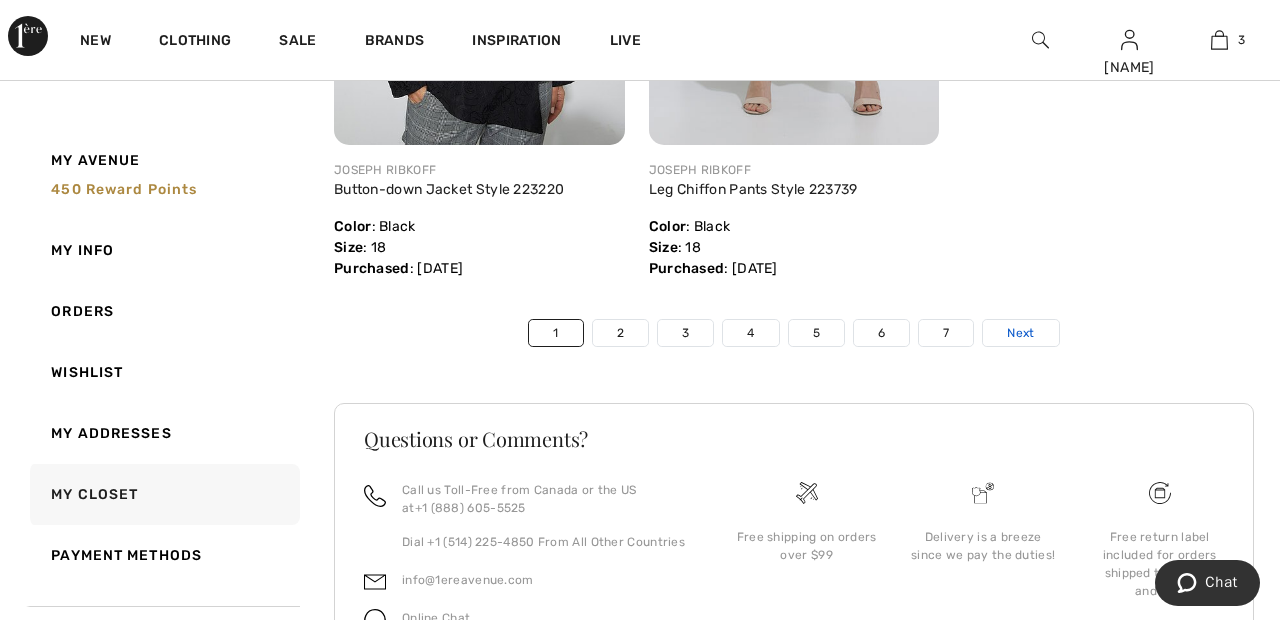 click on "Next" at bounding box center (1020, 333) 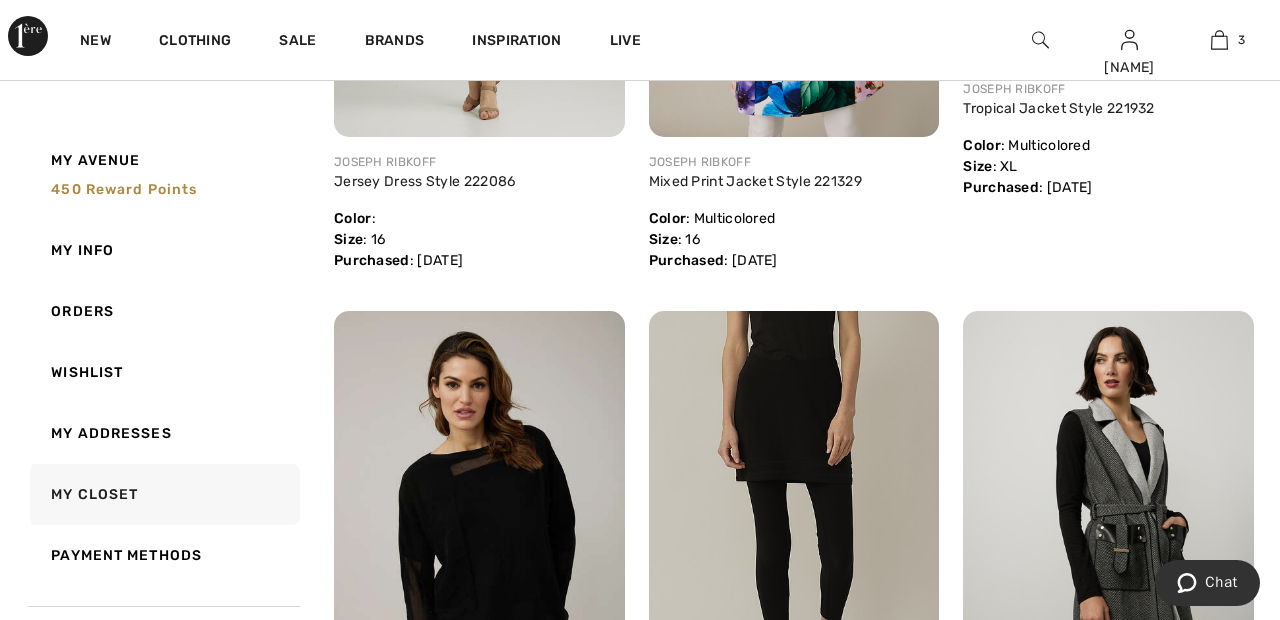 scroll, scrollTop: 1689, scrollLeft: 0, axis: vertical 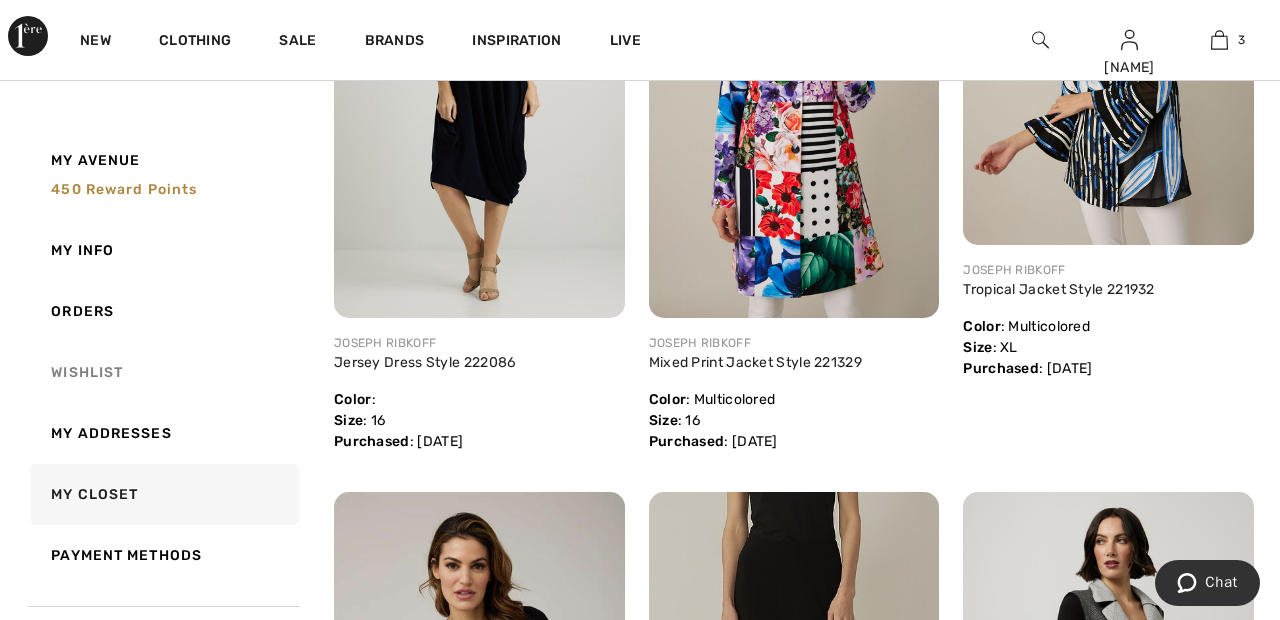 click on "Wishlist" at bounding box center (163, 372) 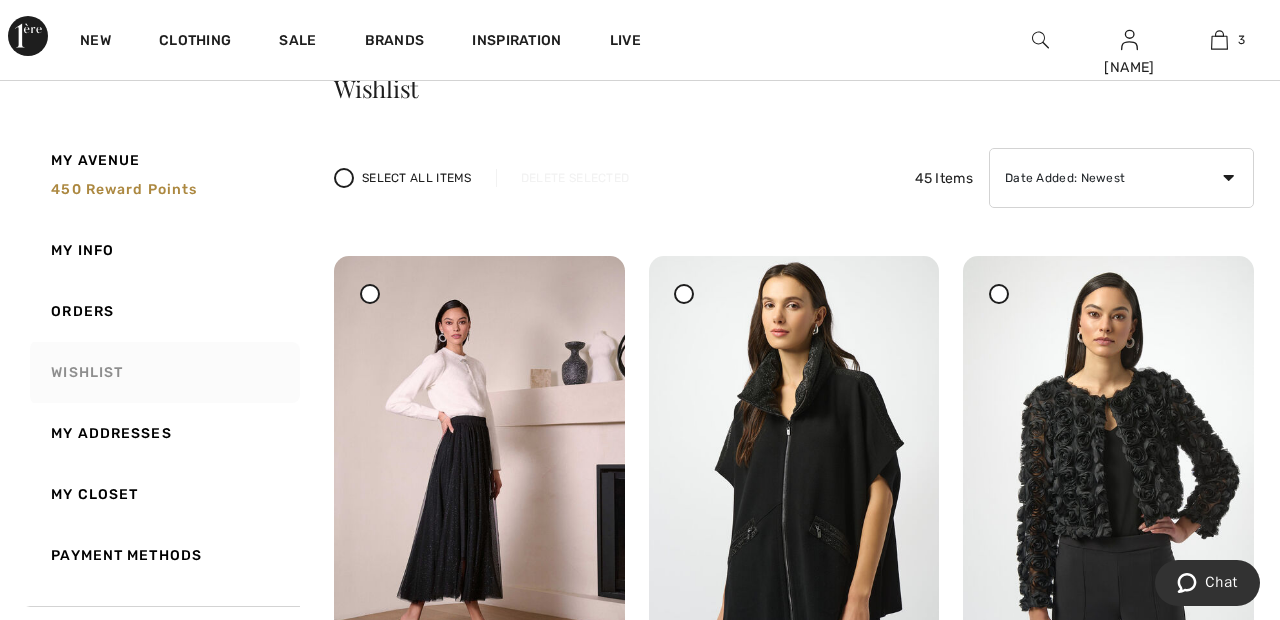 scroll, scrollTop: 96, scrollLeft: 0, axis: vertical 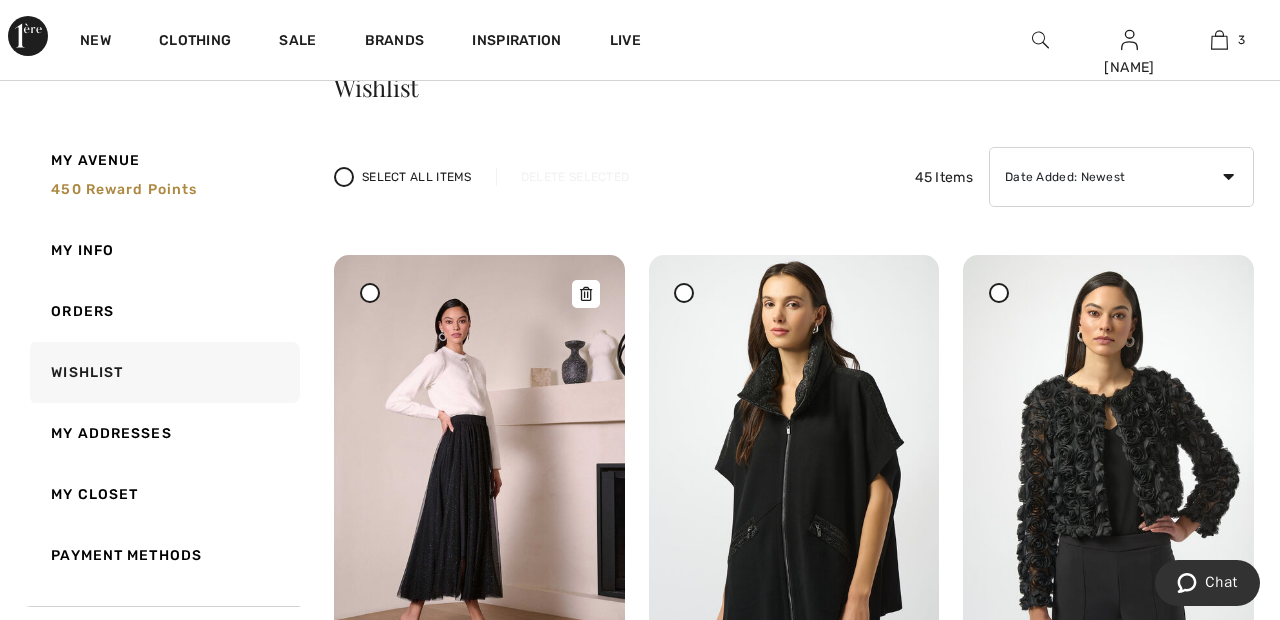 click at bounding box center (479, 473) 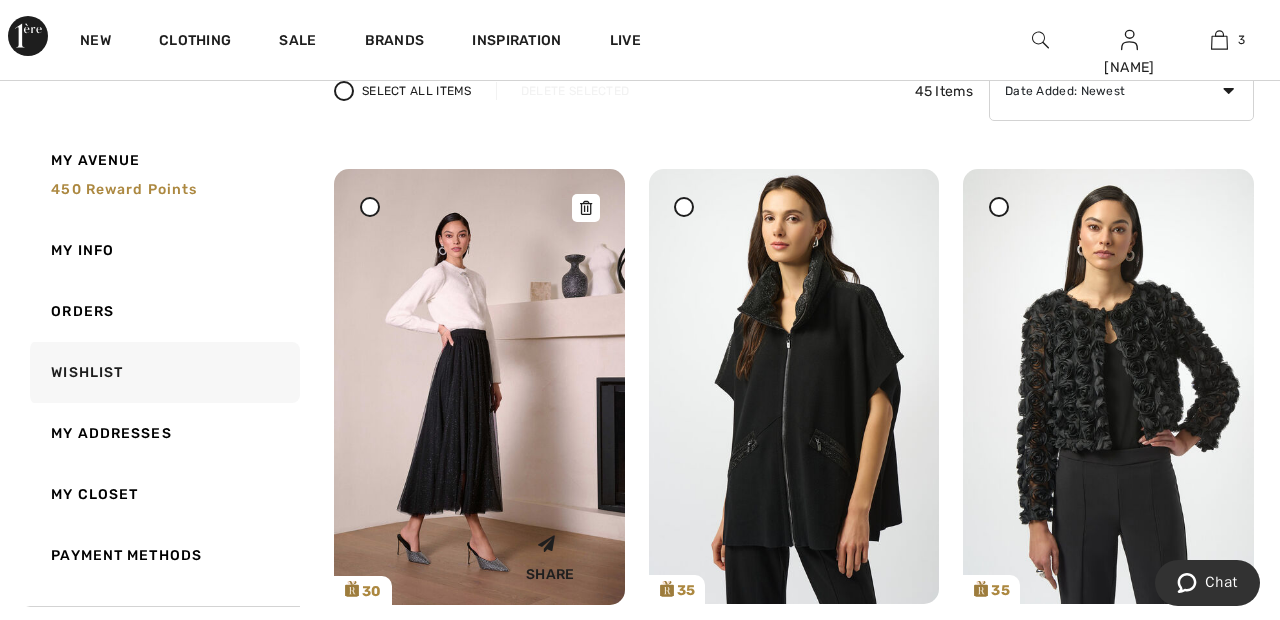 scroll, scrollTop: 192, scrollLeft: 0, axis: vertical 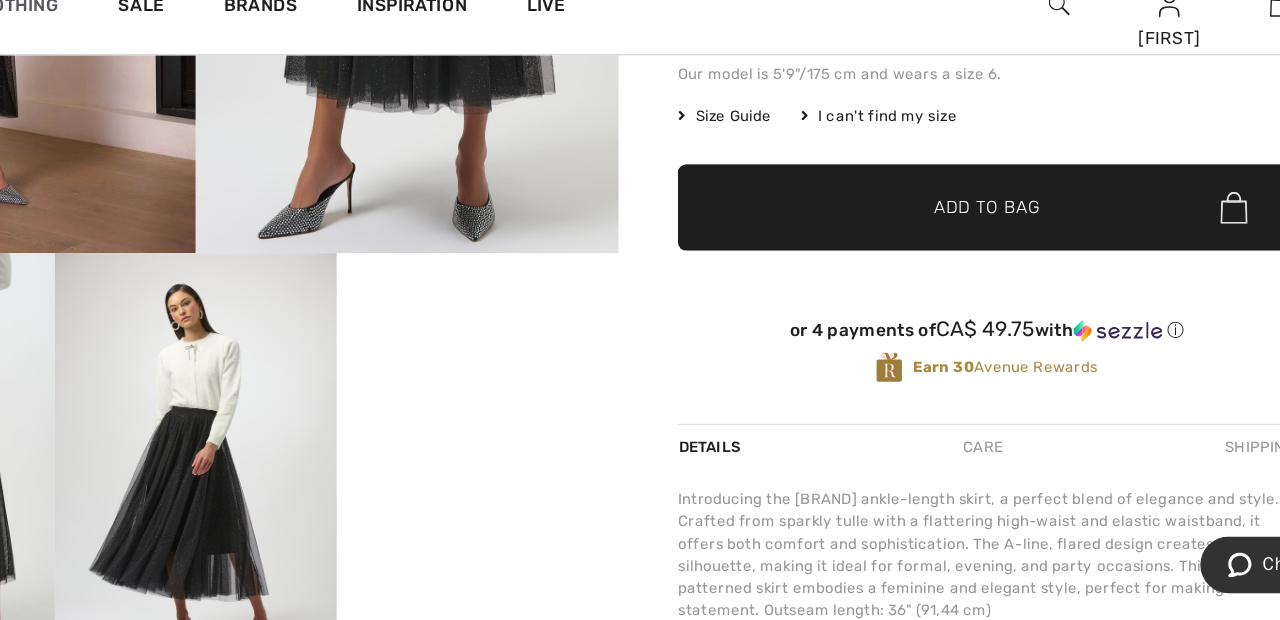 click at bounding box center (342, 412) 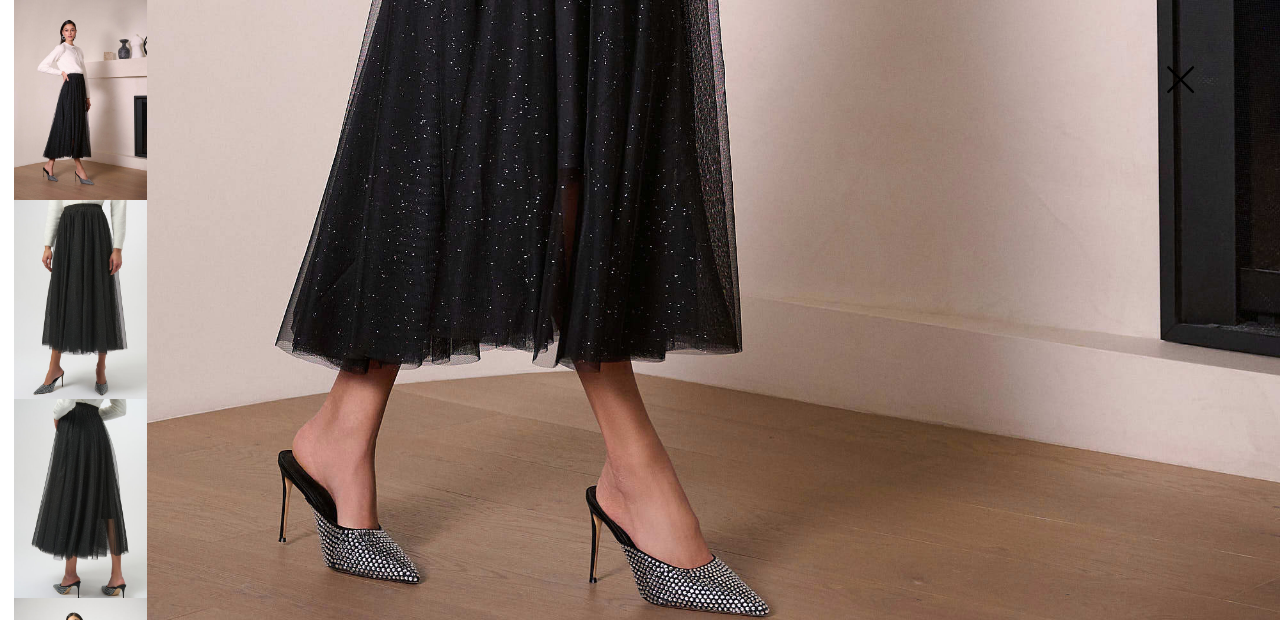 scroll, scrollTop: 1158, scrollLeft: 0, axis: vertical 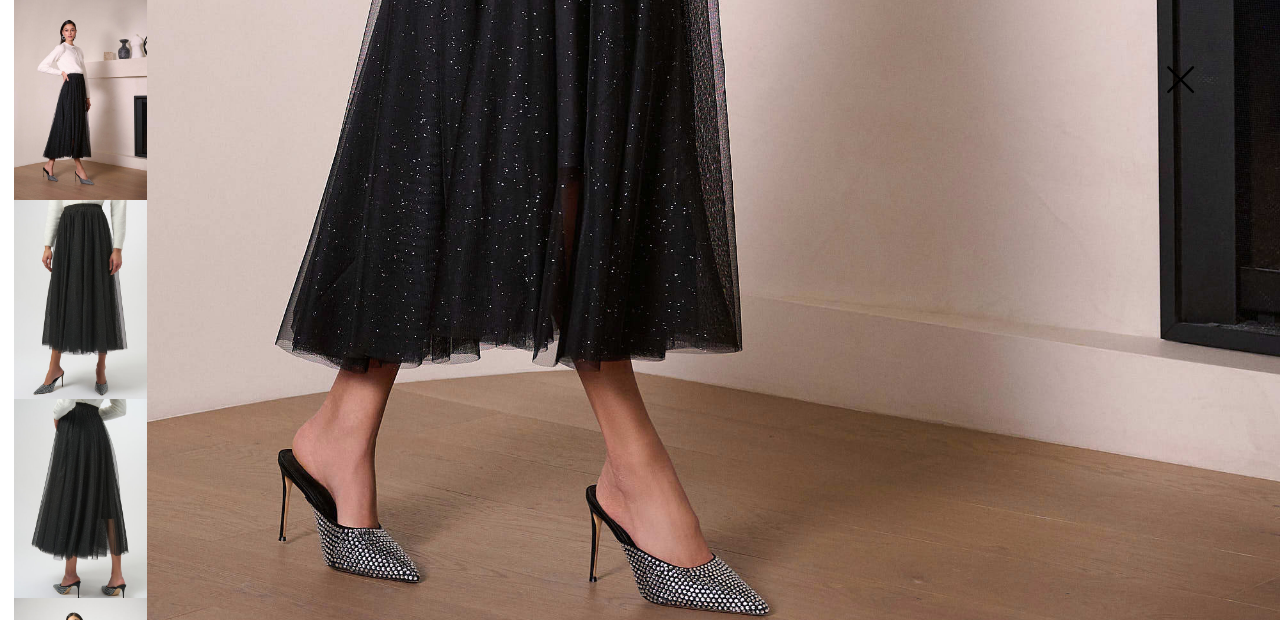 click at bounding box center [80, 498] 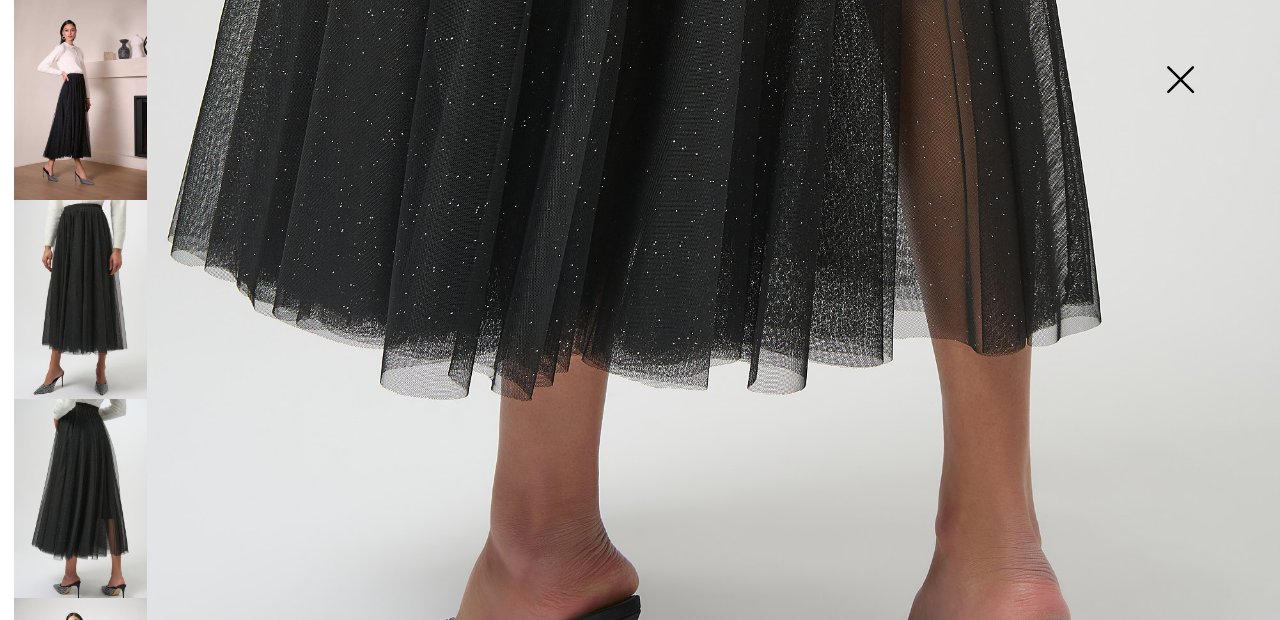 click at bounding box center (80, 697) 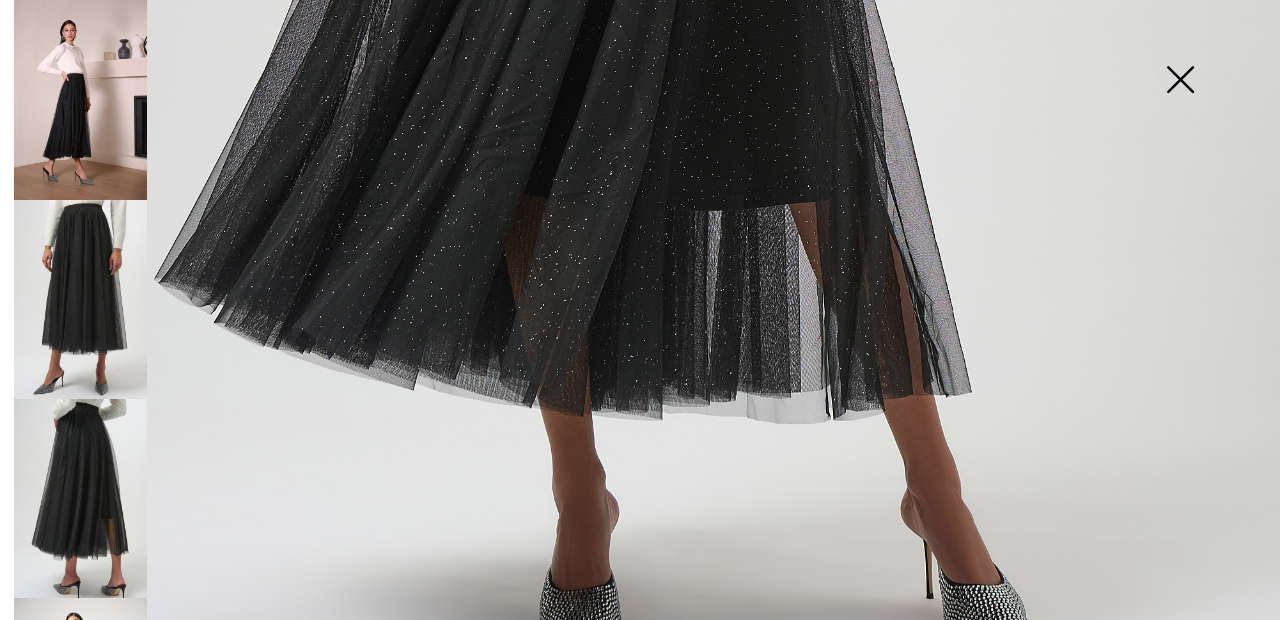 click at bounding box center [80, 697] 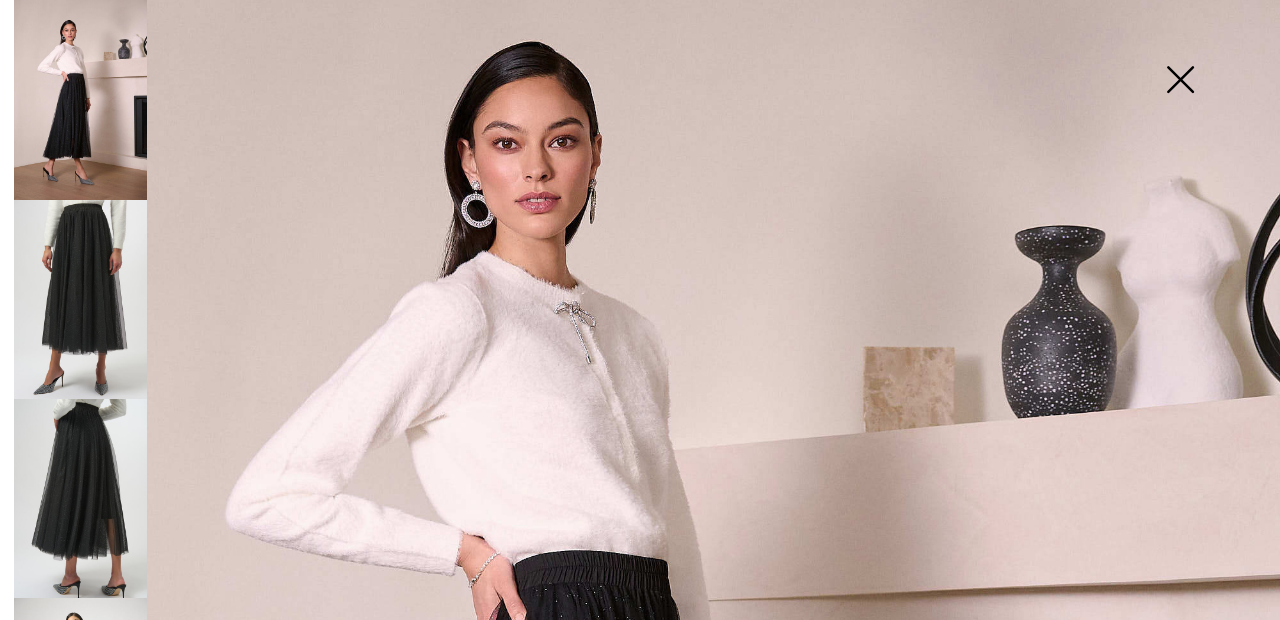 scroll, scrollTop: 0, scrollLeft: 0, axis: both 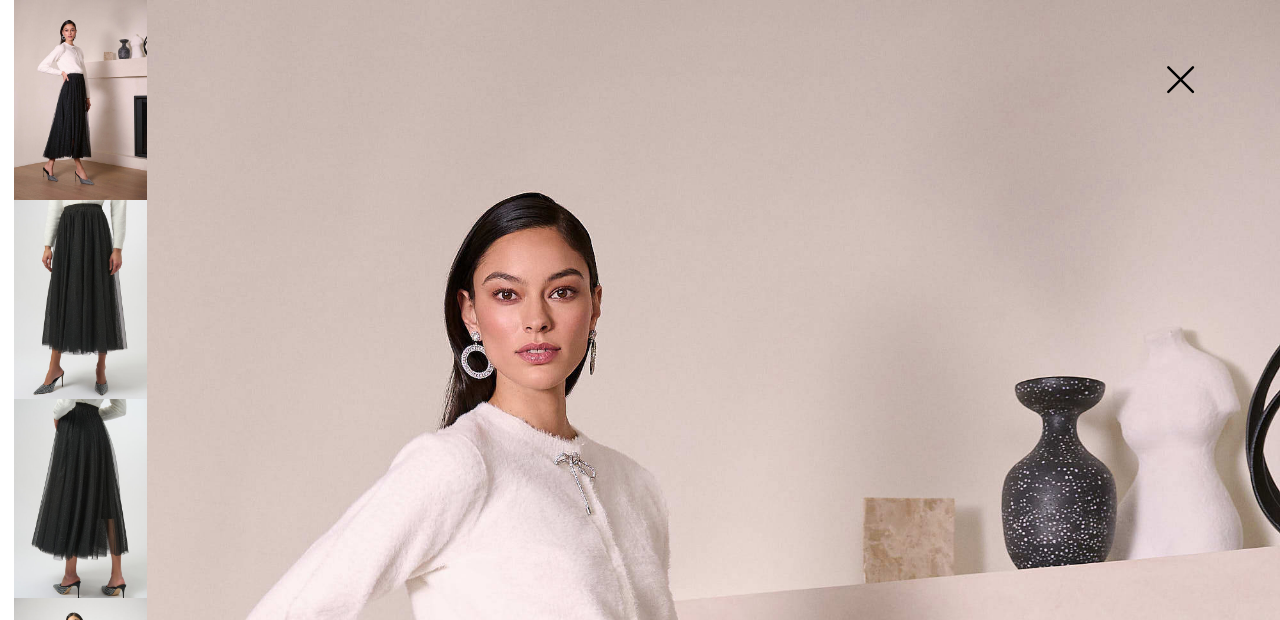 click at bounding box center [1180, 81] 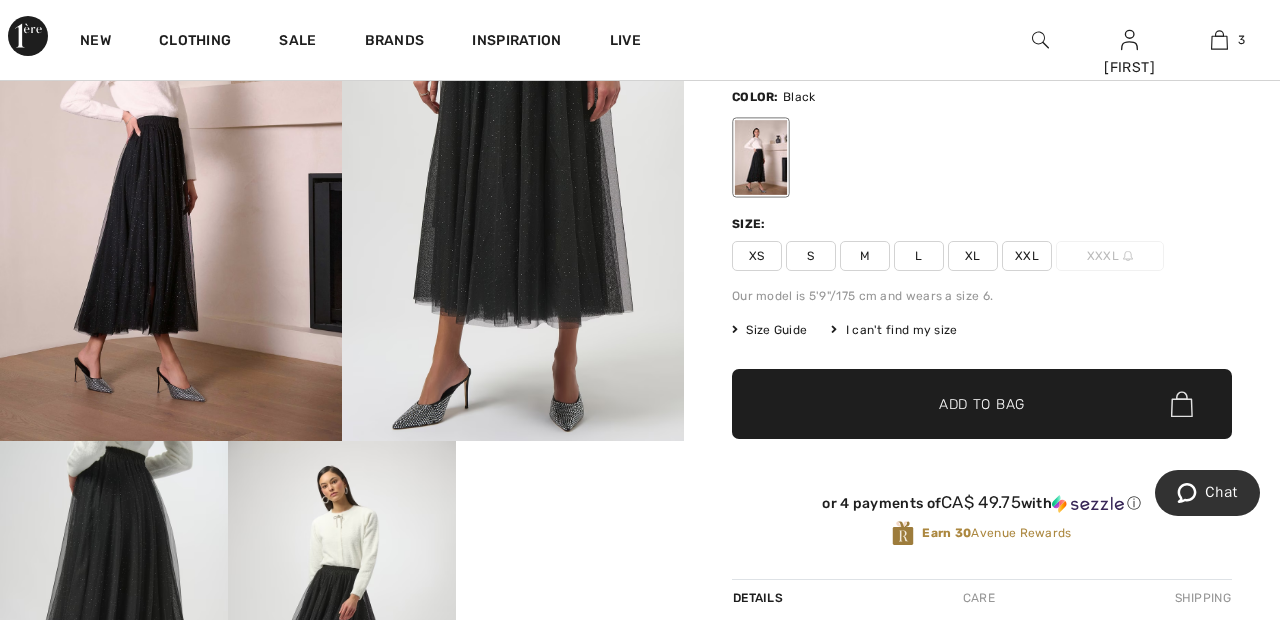 scroll, scrollTop: 272, scrollLeft: 0, axis: vertical 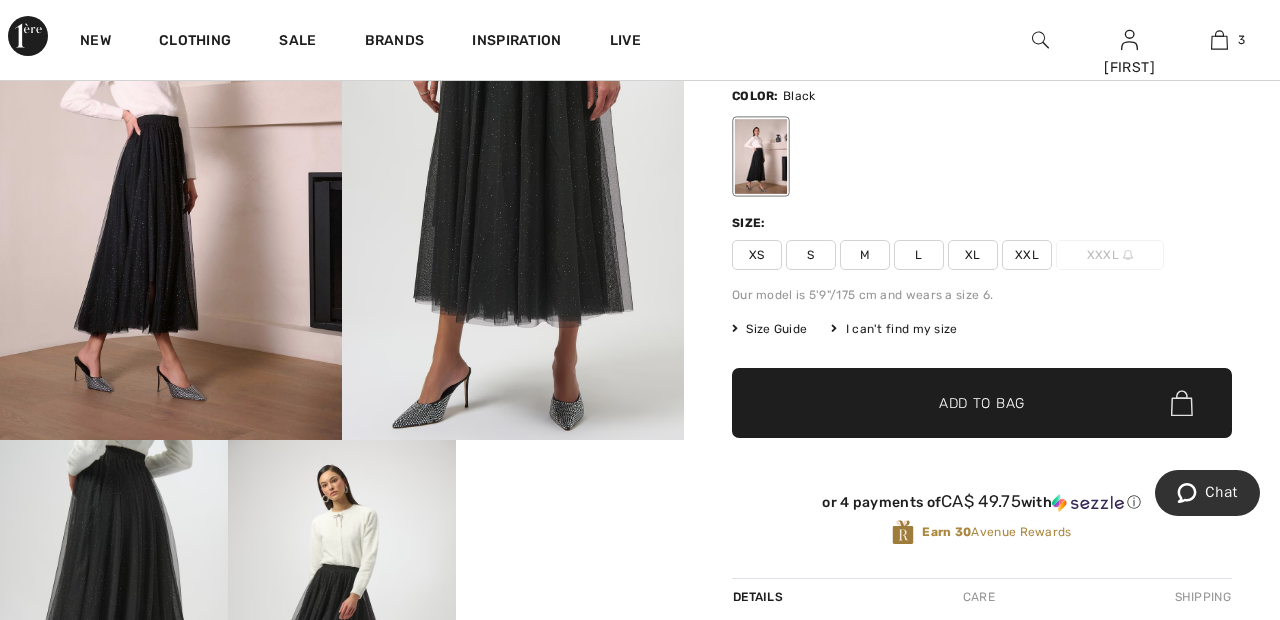 click on "XXL" at bounding box center (1027, 255) 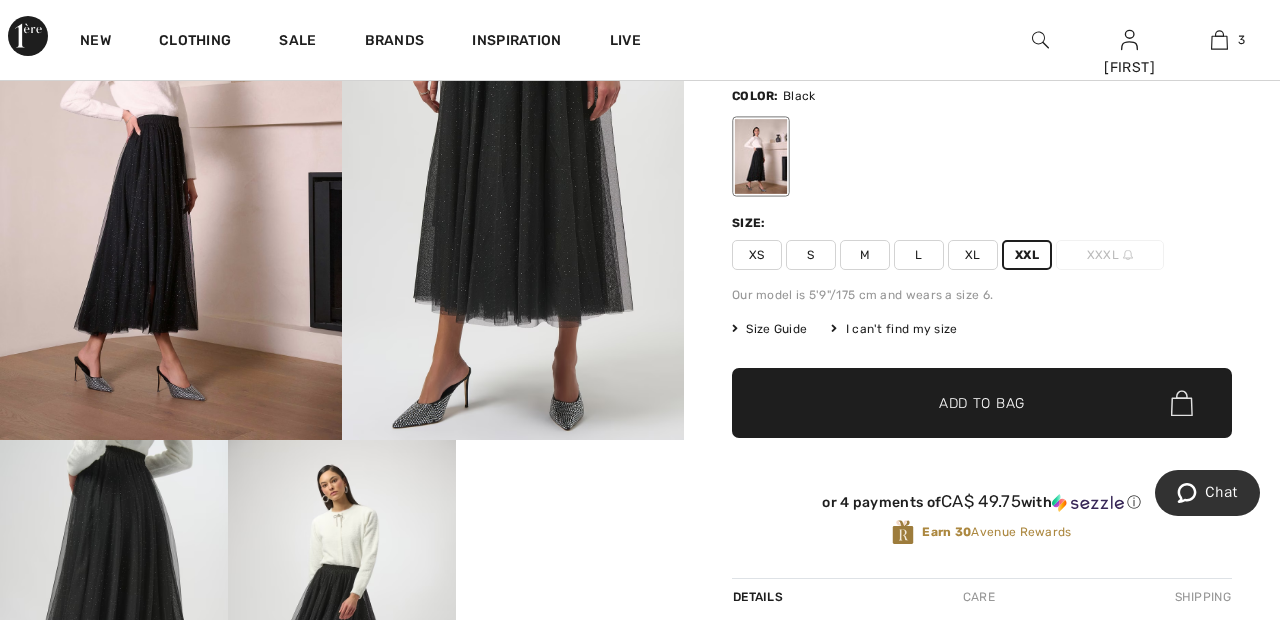 click on "✔ Added to Bag
Add to Bag" at bounding box center [982, 403] 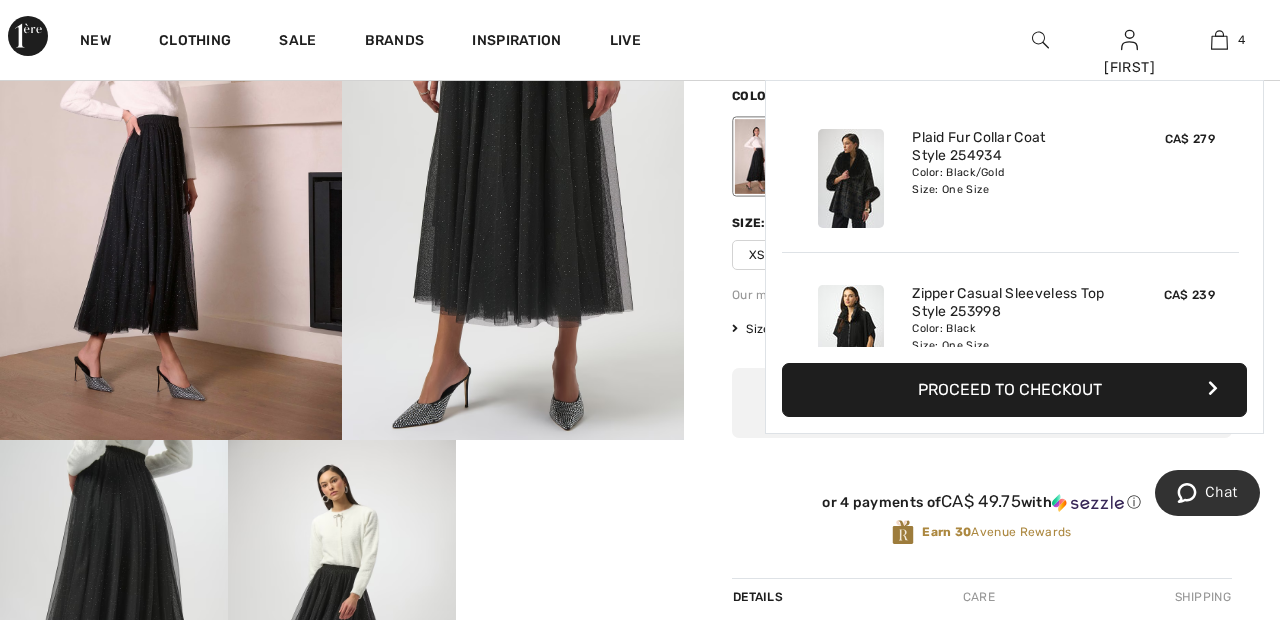 scroll, scrollTop: 374, scrollLeft: 0, axis: vertical 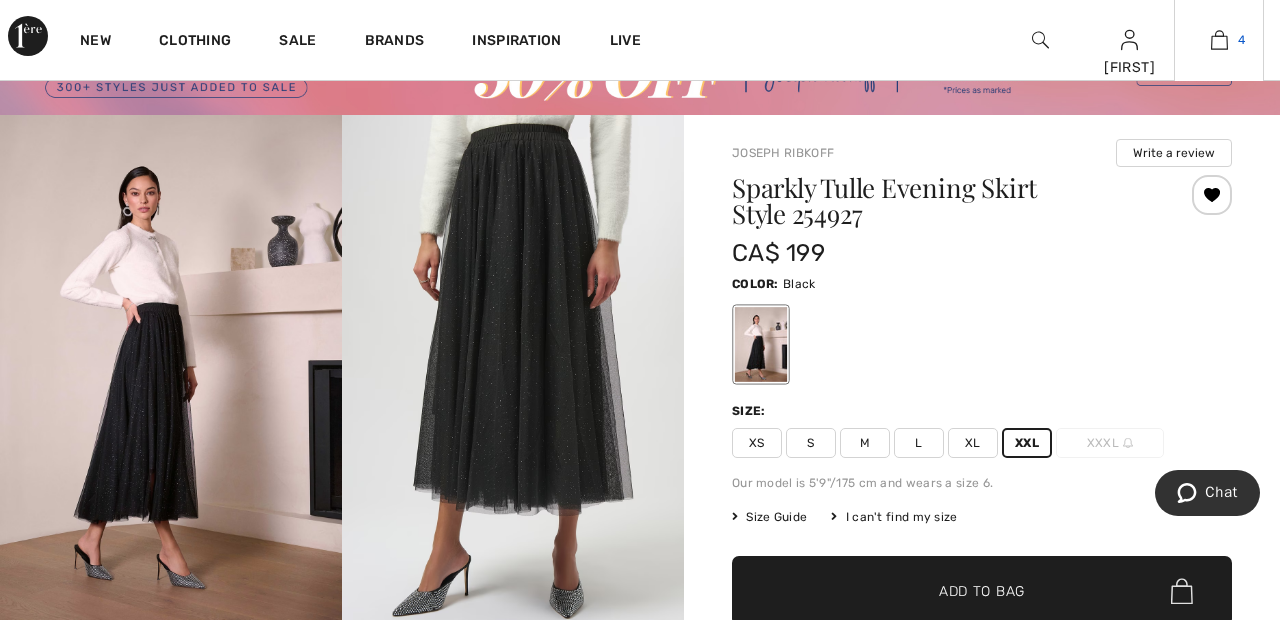 click at bounding box center [1219, 40] 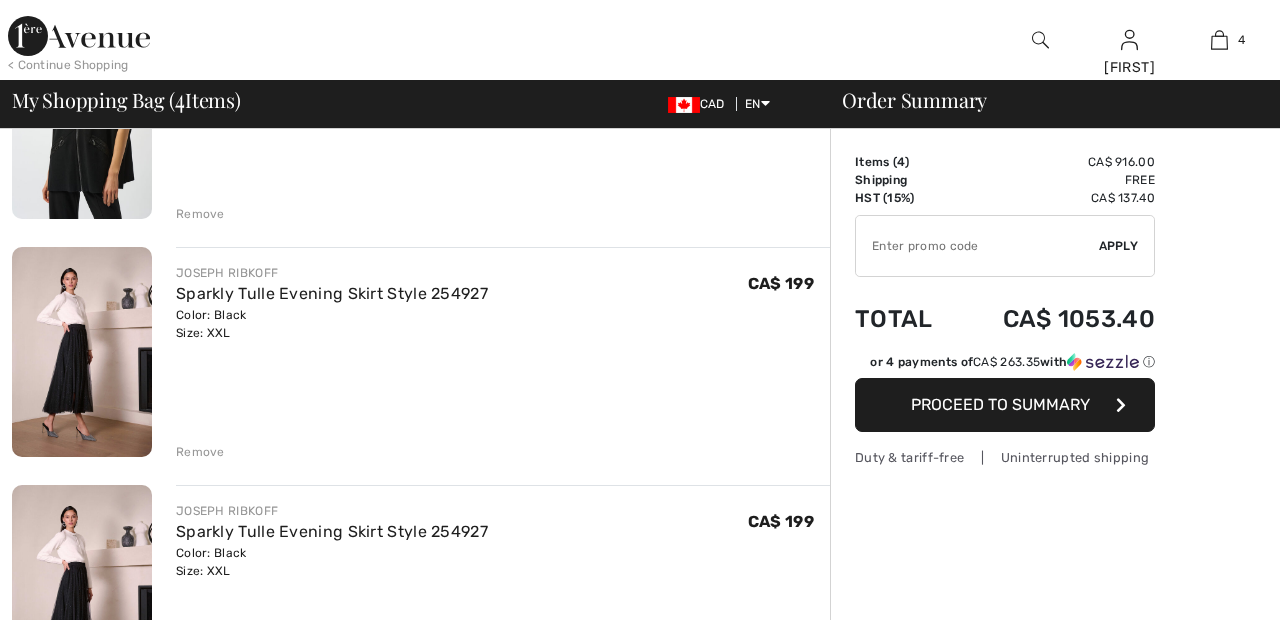 scroll, scrollTop: 600, scrollLeft: 0, axis: vertical 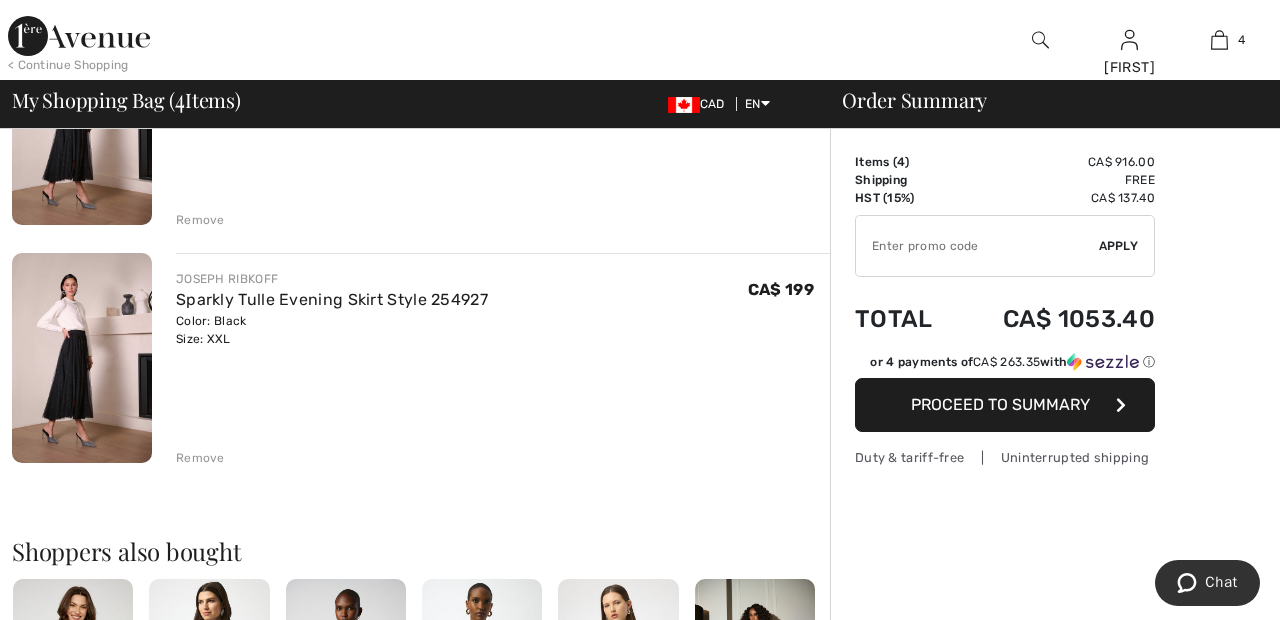 click on "[BRAND]
Plaid Fur Collar Coat Style 254934
Color: Black/Gold
Size: One Size
Final Sale
CA$ 279
CA$ 279
Remove
[BRAND]
Zipper Casual Sleeveless Top Style 253998
Final Sale" at bounding box center [421, 402] 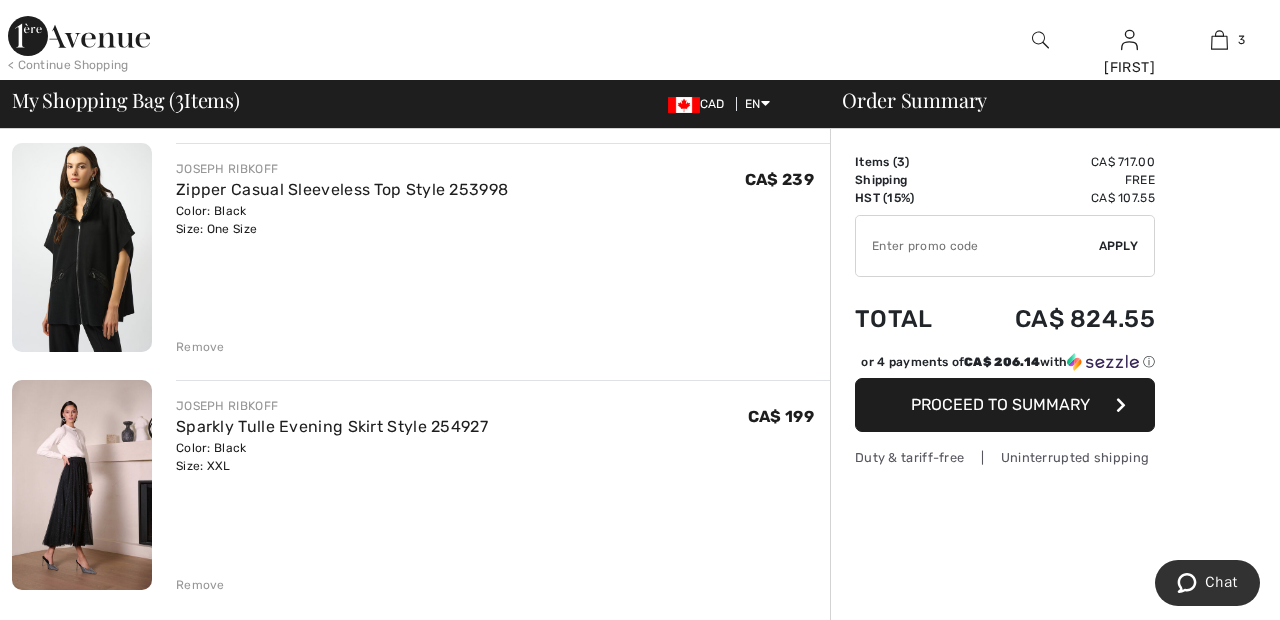 scroll, scrollTop: 390, scrollLeft: 0, axis: vertical 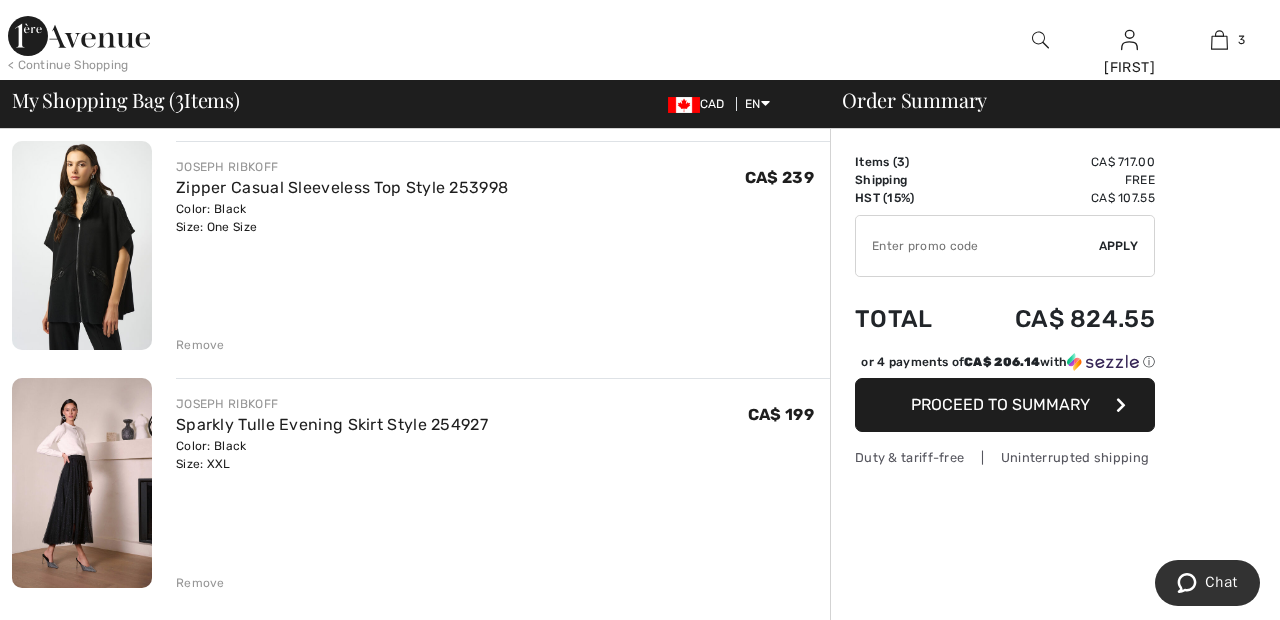 click on "JOSEPH RIBKOFF
Plaid Fur Collar Coat Style 254934
Color: Black/Gold
Size: One Size
Final Sale
CA$ 279
CA$ 279
Remove
JOSEPH RIBKOFF
Zipper Casual Sleeveless Top Style 253998
Final Sale" at bounding box center [421, 646] 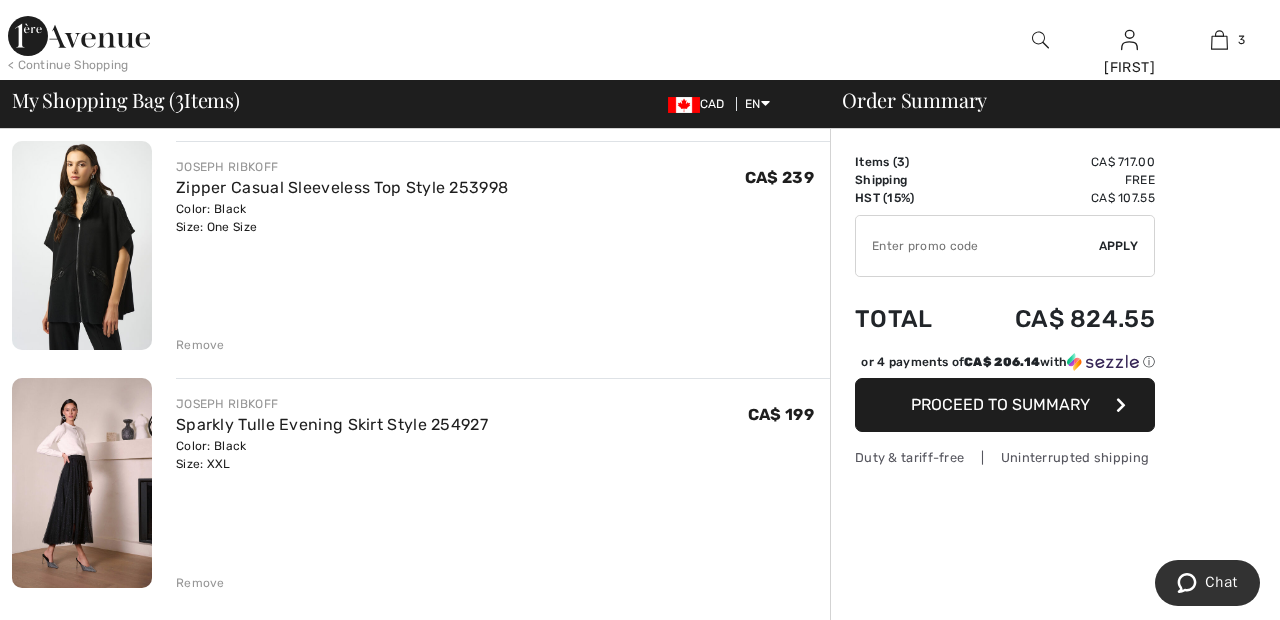 click on "Remove" at bounding box center (200, 345) 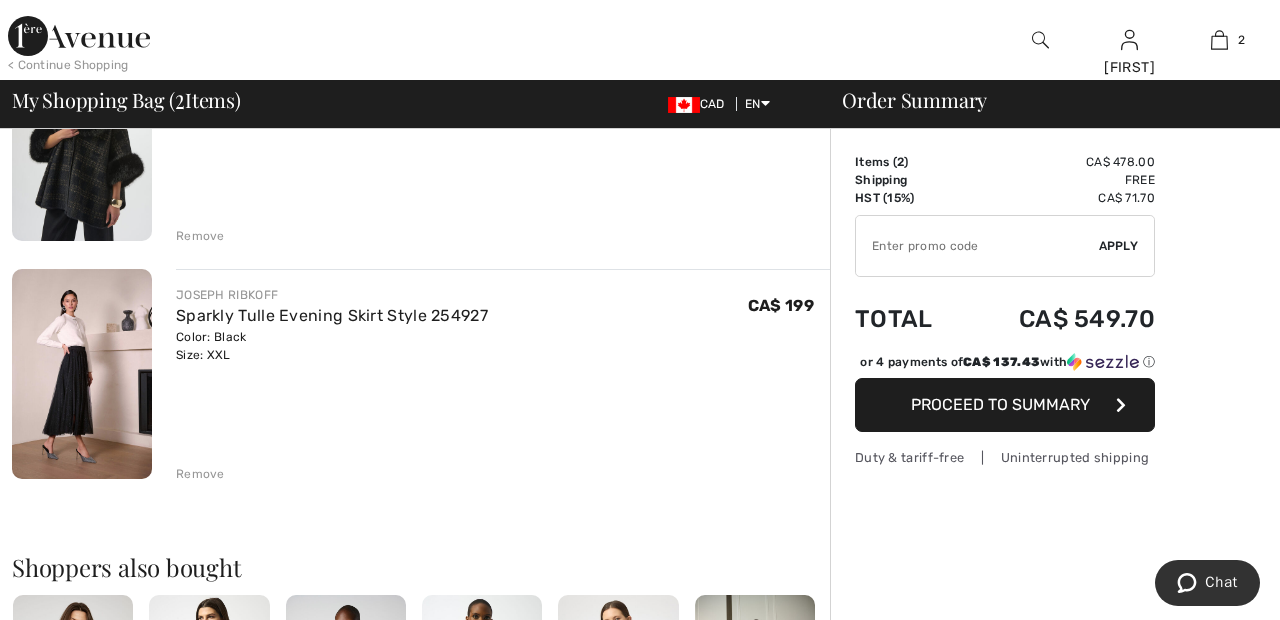 scroll, scrollTop: 274, scrollLeft: 0, axis: vertical 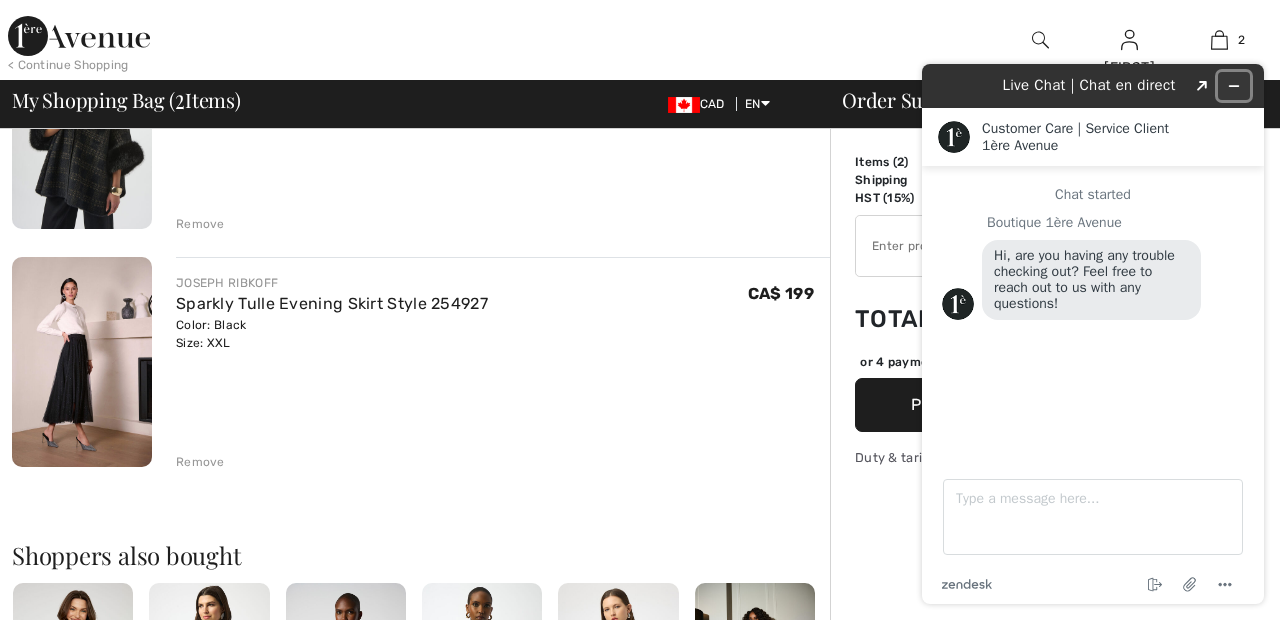 click 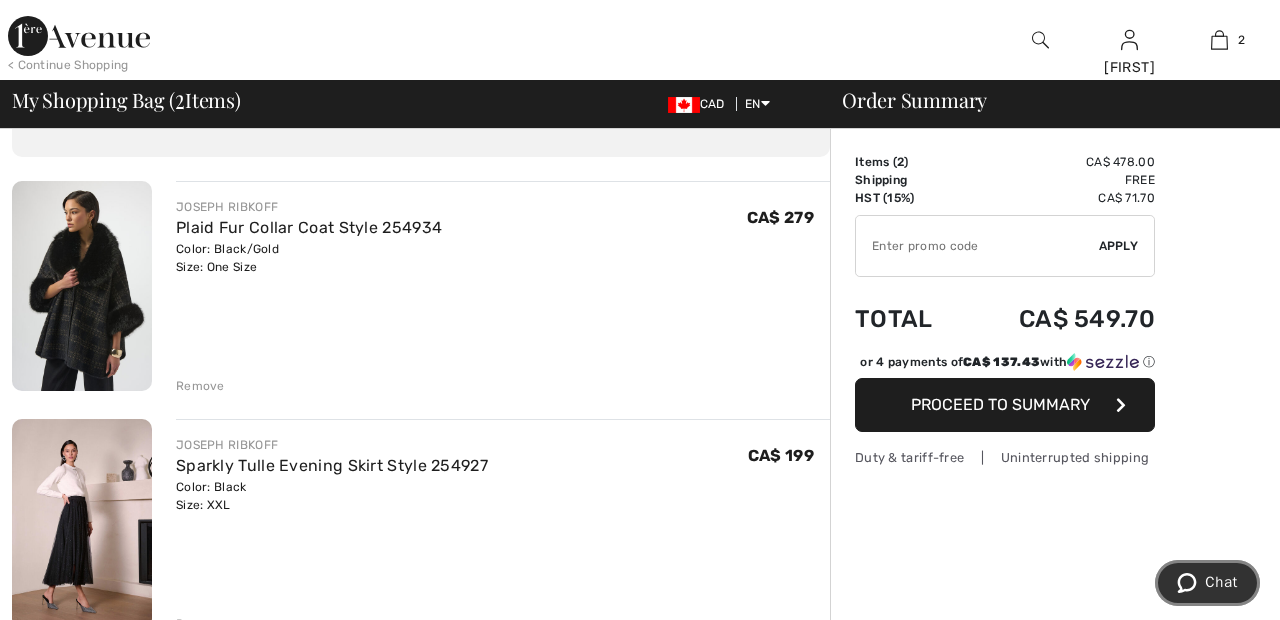 scroll, scrollTop: 0, scrollLeft: 0, axis: both 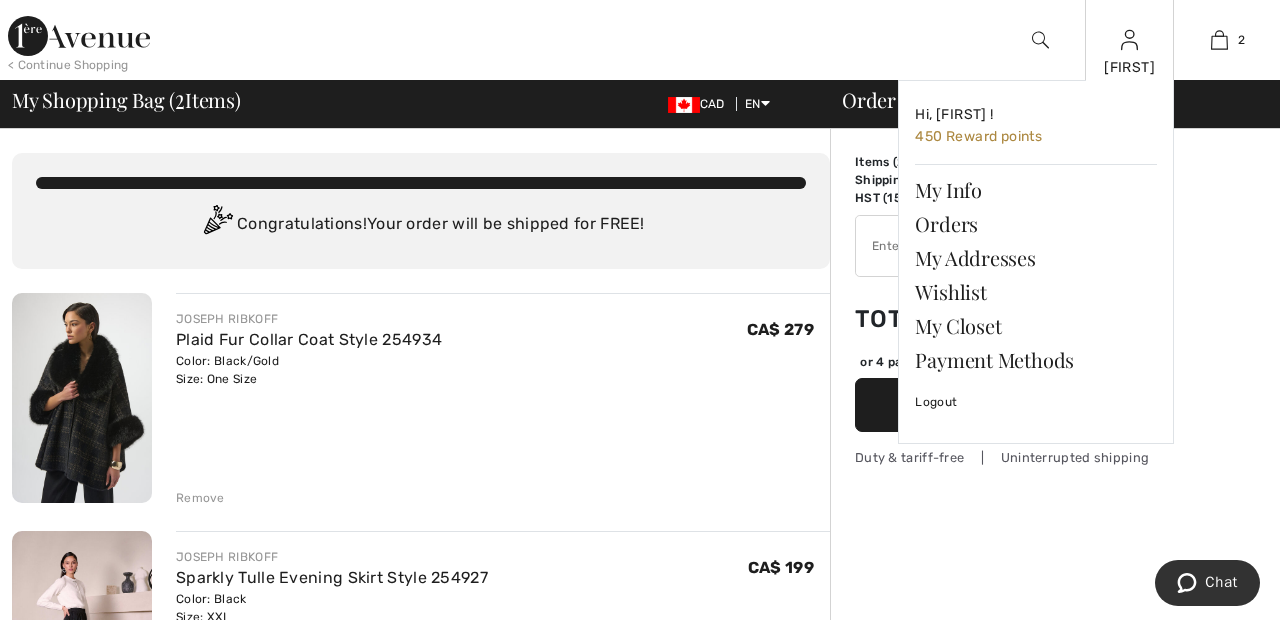 click at bounding box center (1129, 40) 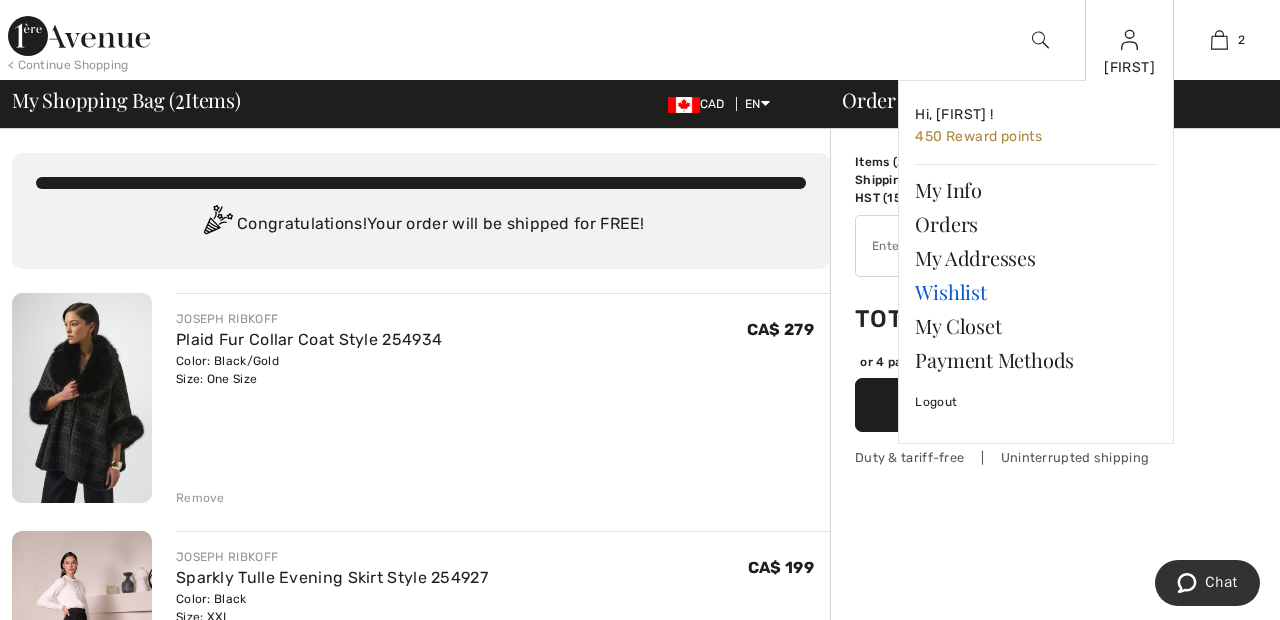 click on "Wishlist" at bounding box center [1036, 292] 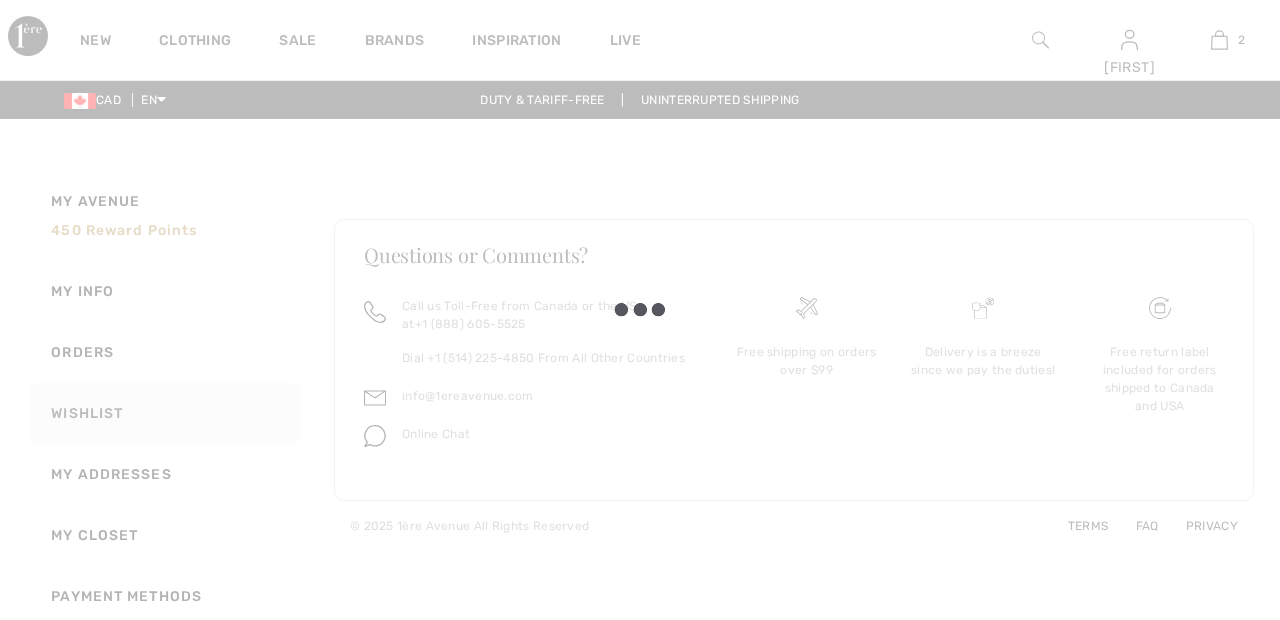 scroll, scrollTop: 0, scrollLeft: 0, axis: both 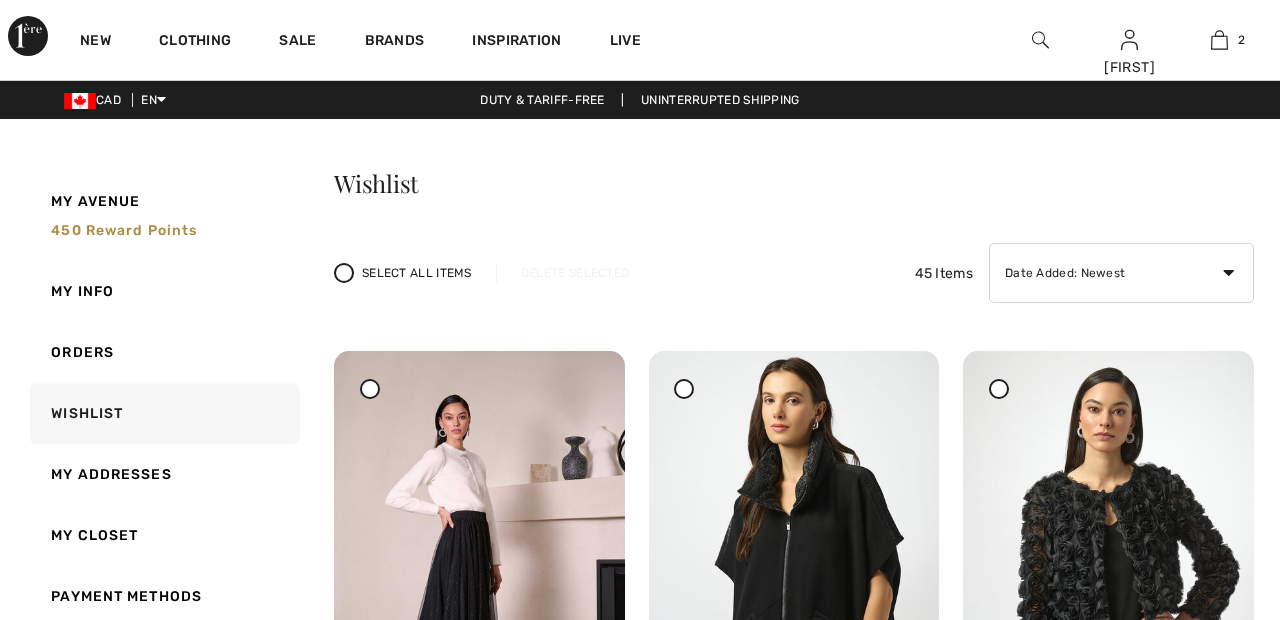 checkbox on "true" 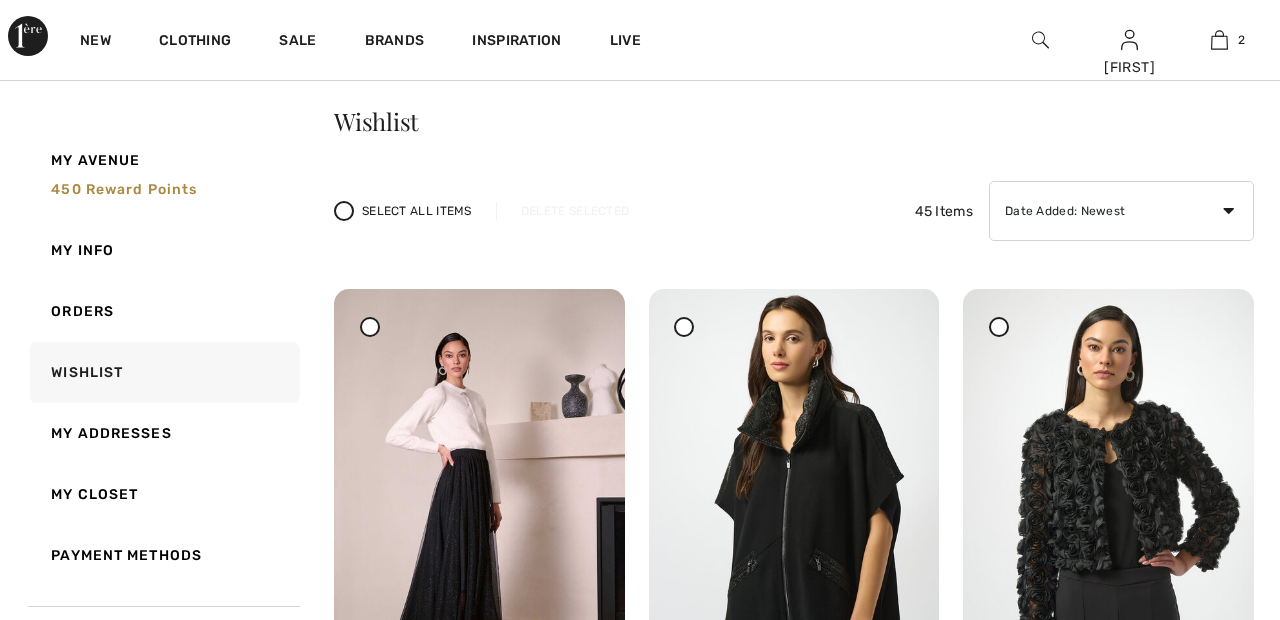 scroll, scrollTop: 0, scrollLeft: 0, axis: both 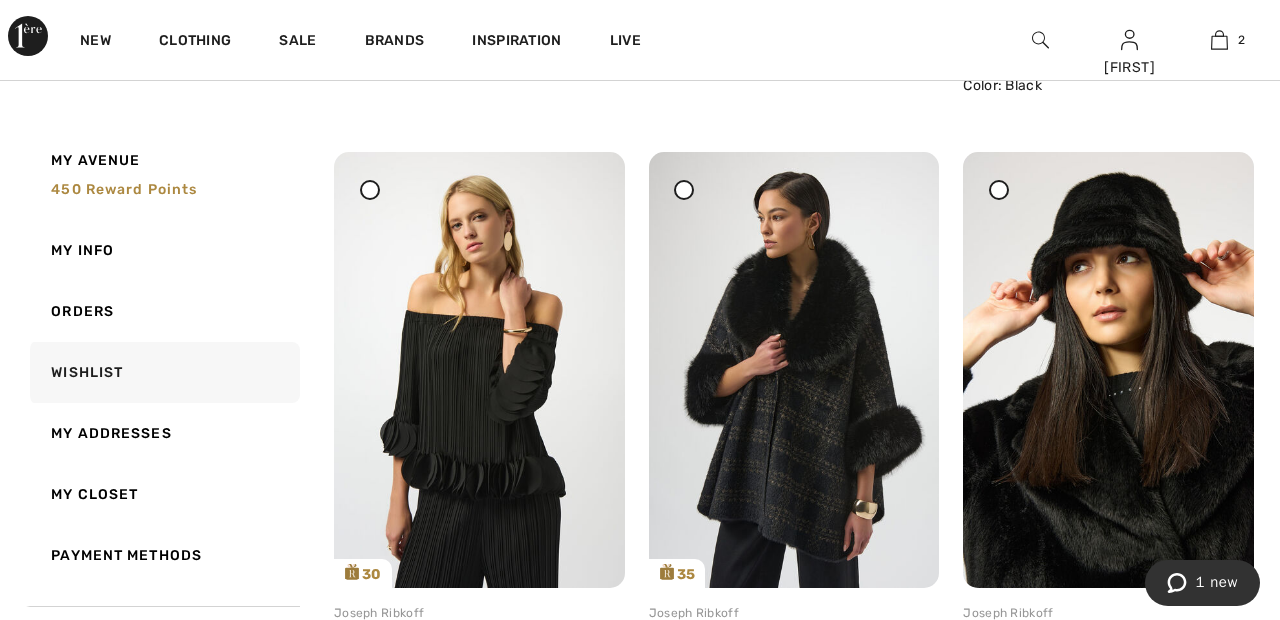 click at bounding box center [370, 190] 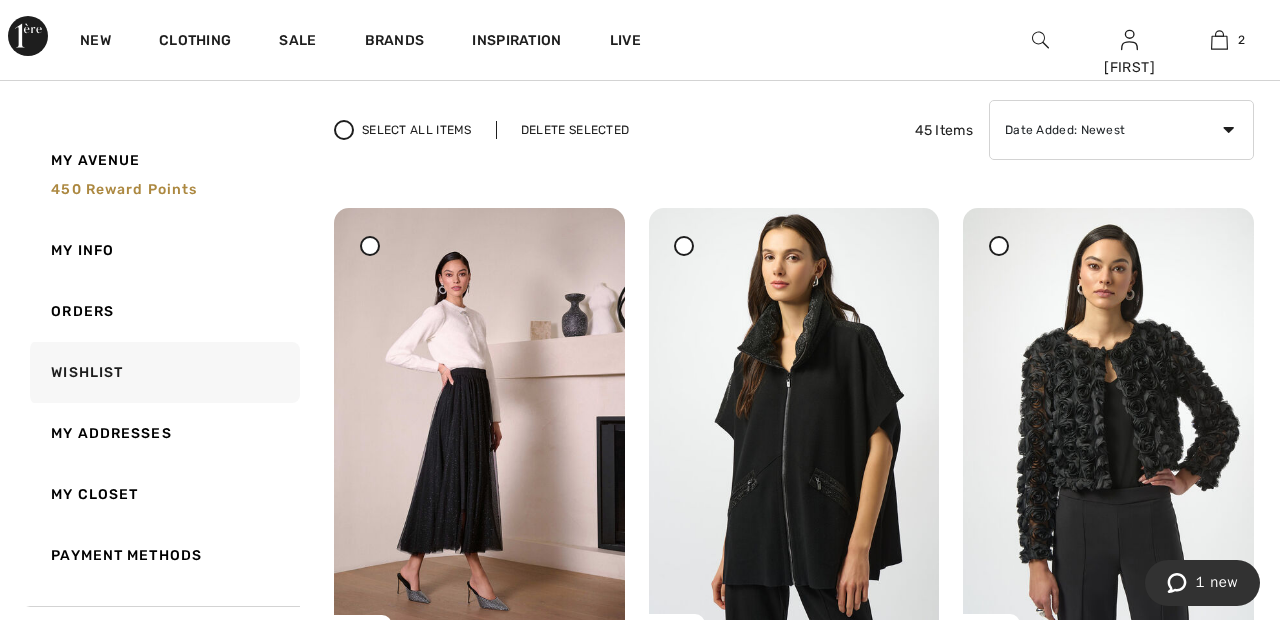 scroll, scrollTop: 0, scrollLeft: 0, axis: both 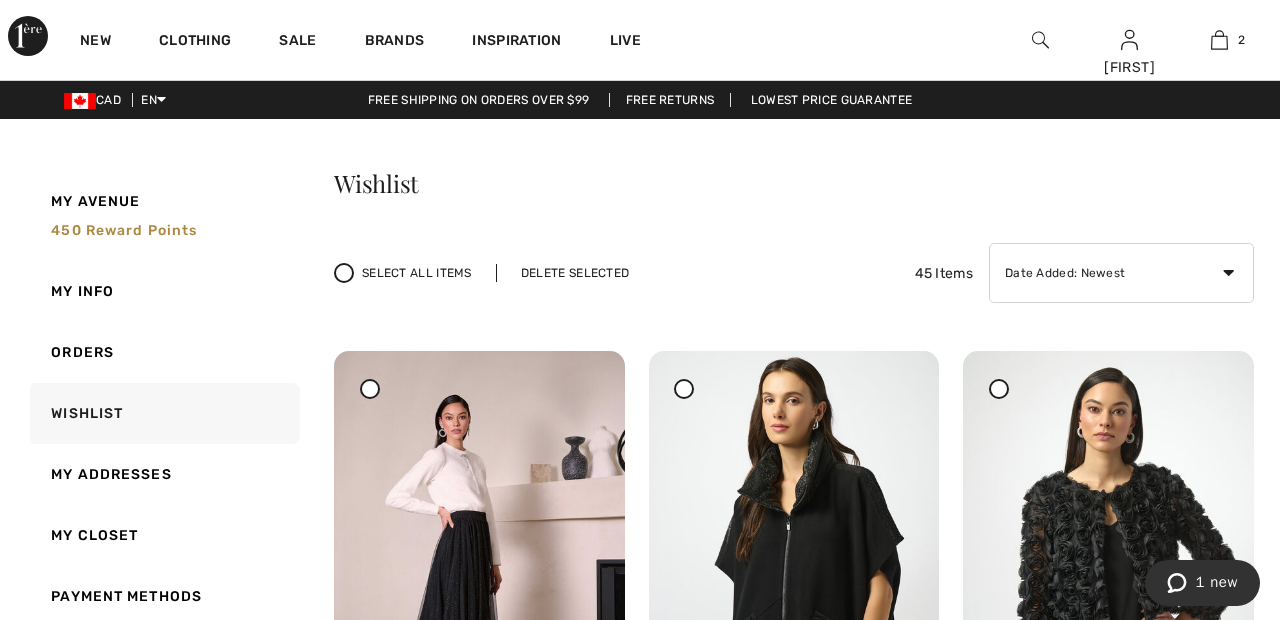 click on "Delete Selected" at bounding box center [575, 273] 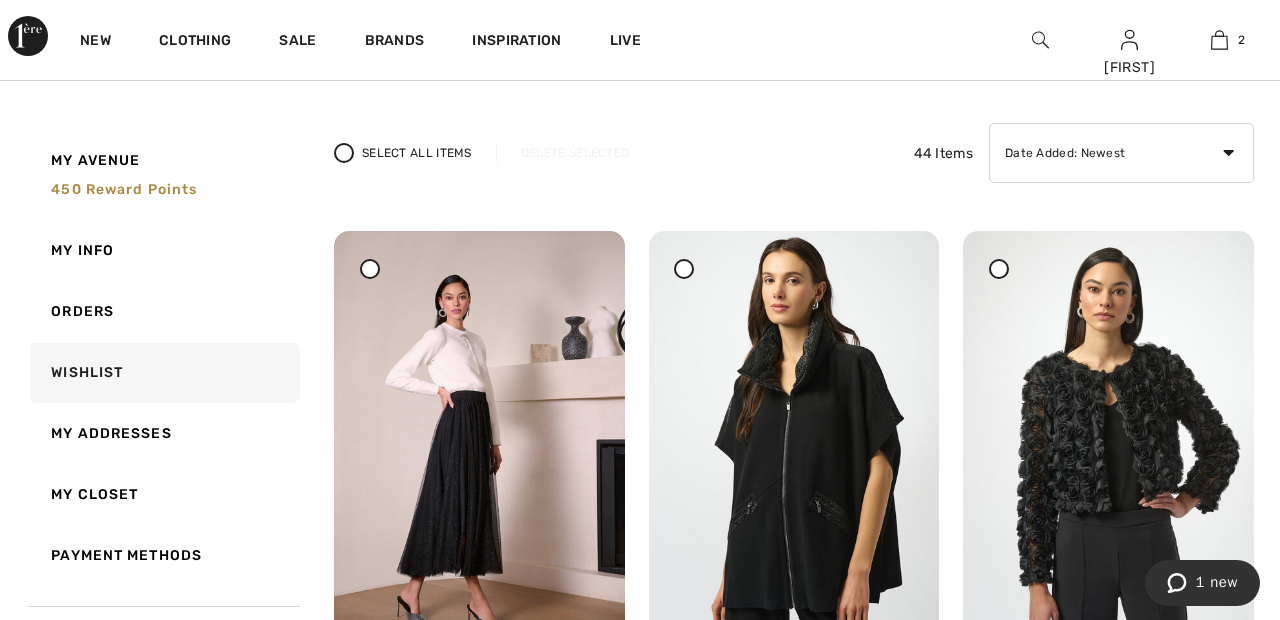 scroll, scrollTop: 116, scrollLeft: 0, axis: vertical 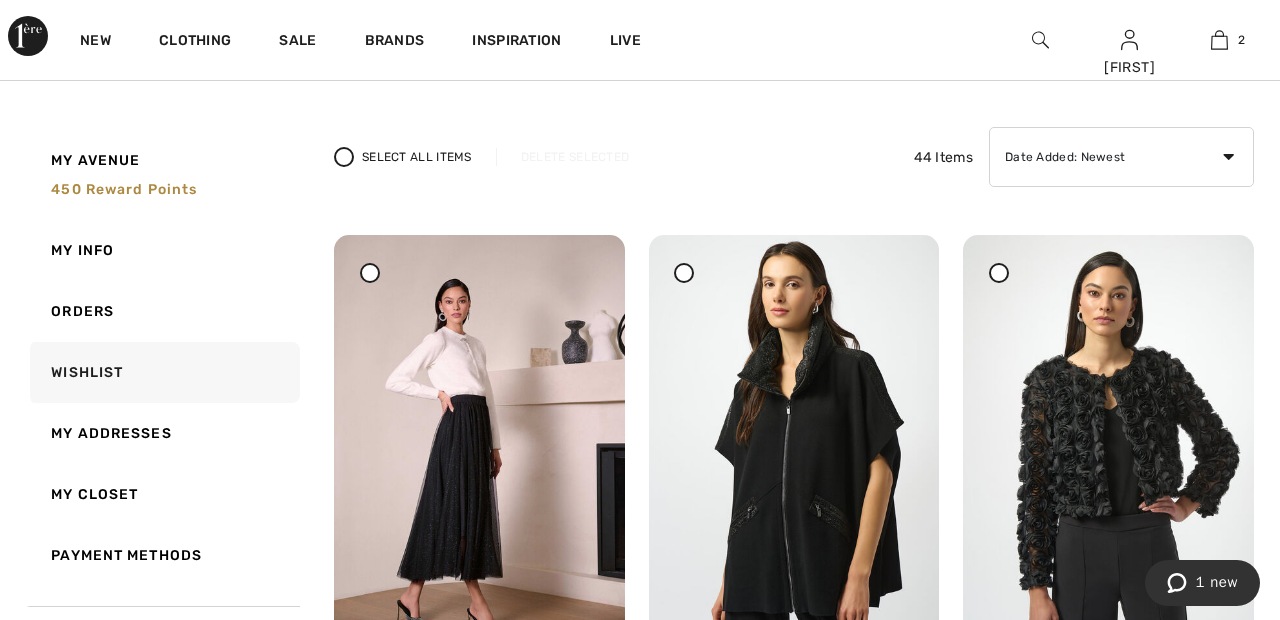 click at bounding box center (684, 272) 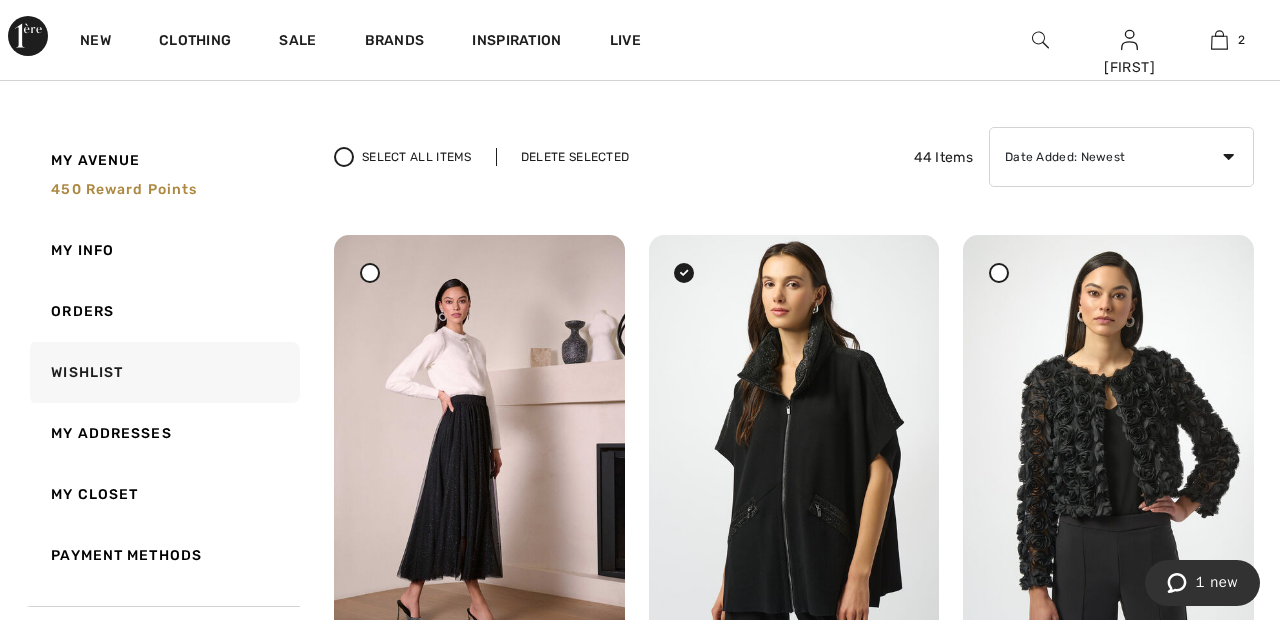 click on "Delete Selected" at bounding box center [575, 157] 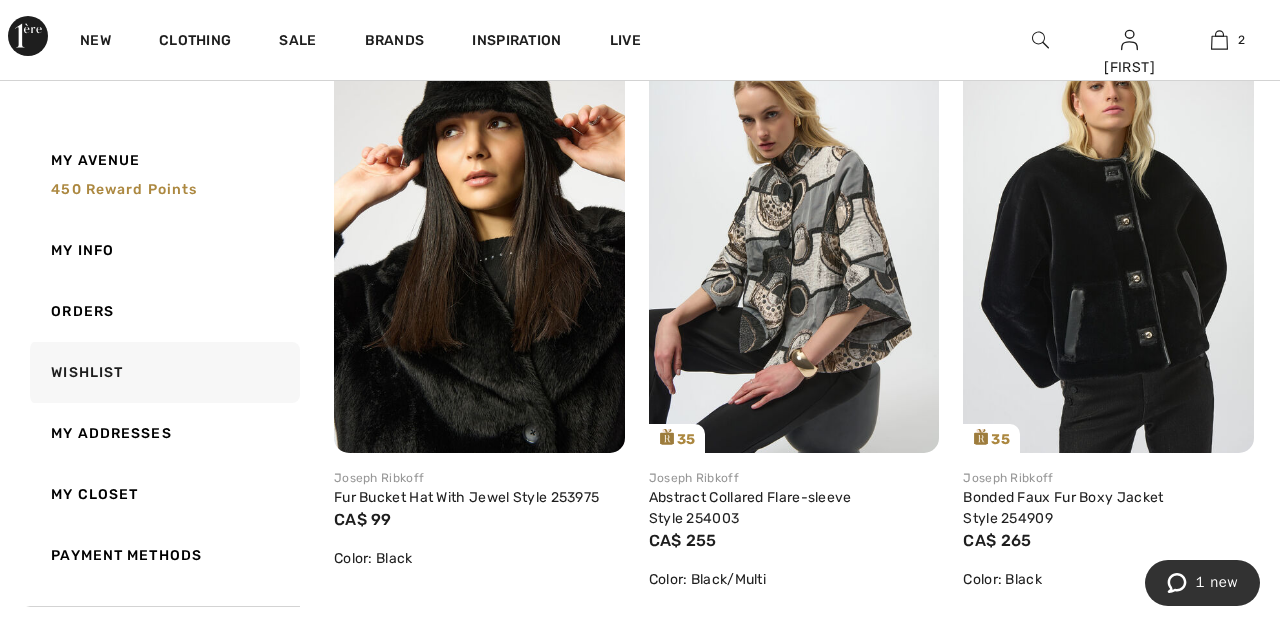 scroll, scrollTop: 963, scrollLeft: 0, axis: vertical 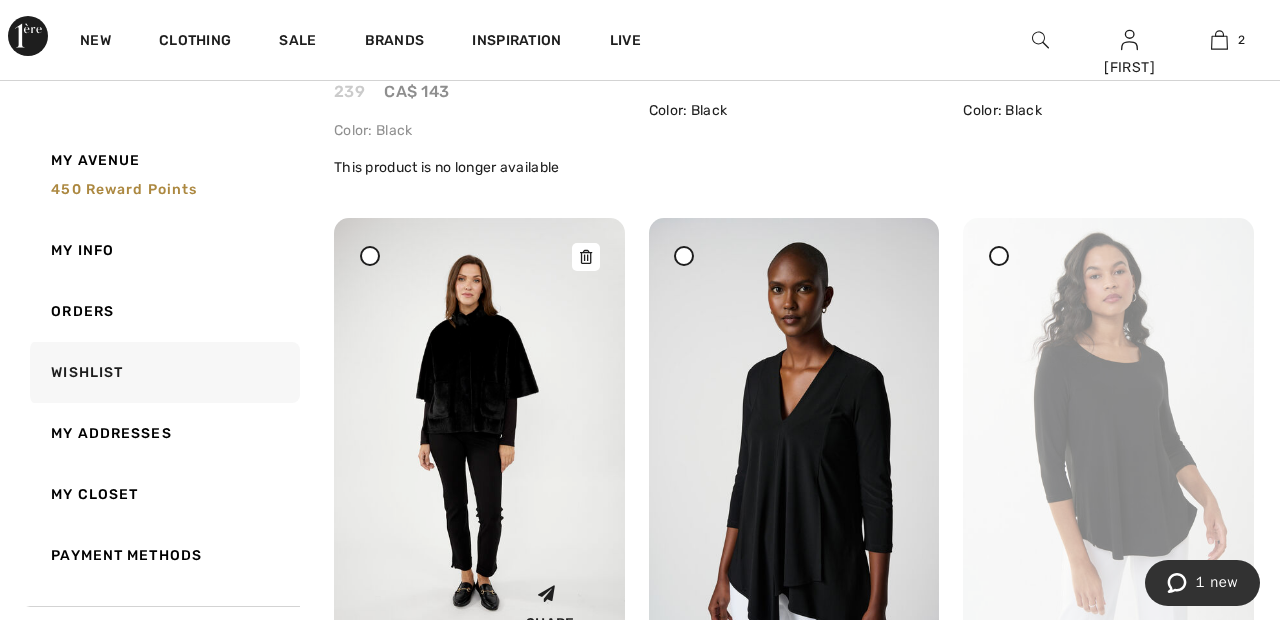 click at bounding box center (479, 436) 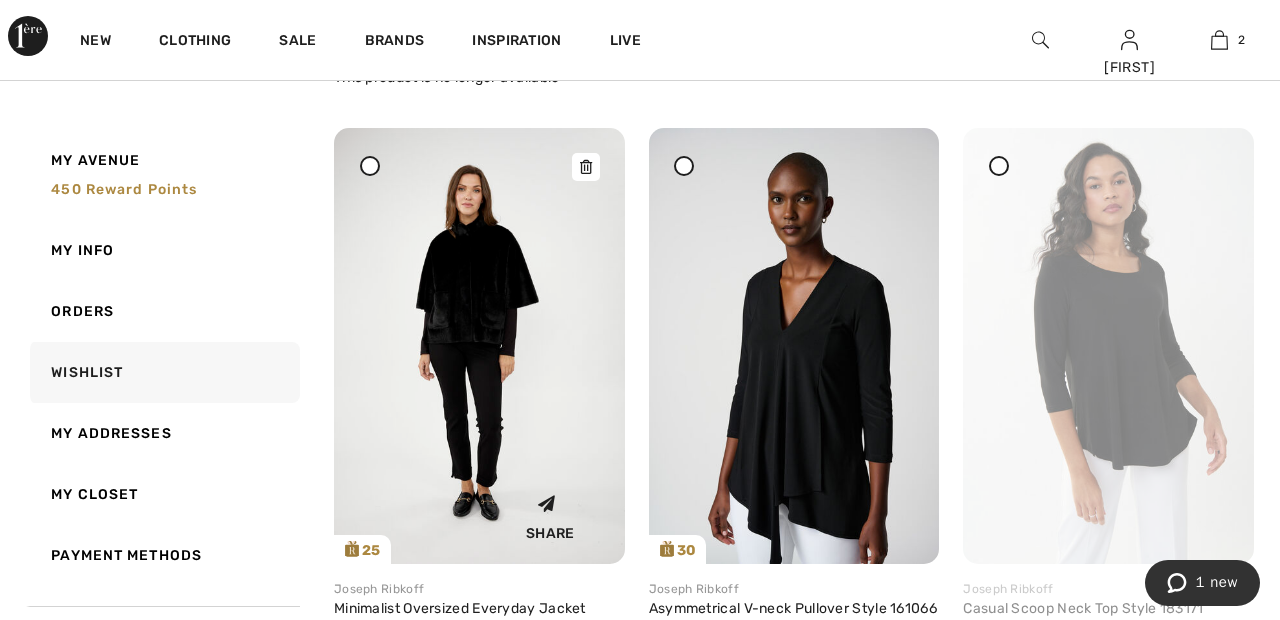 scroll, scrollTop: 3371, scrollLeft: 0, axis: vertical 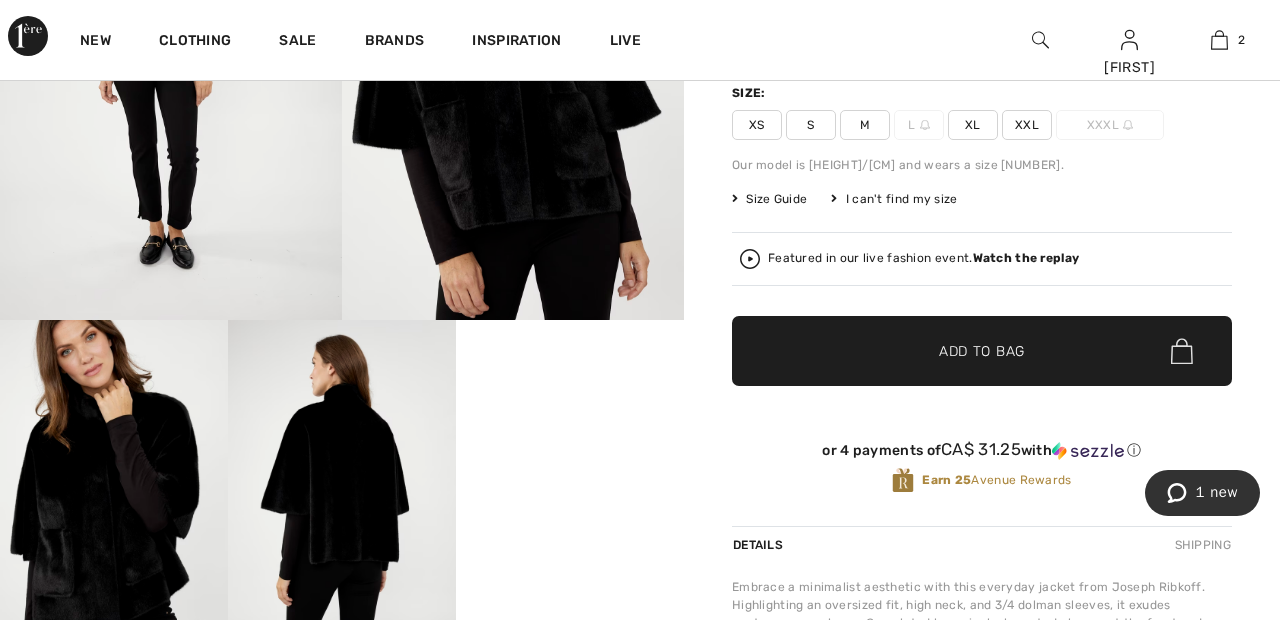 click on "Your browser does not support the video tag." at bounding box center (570, 377) 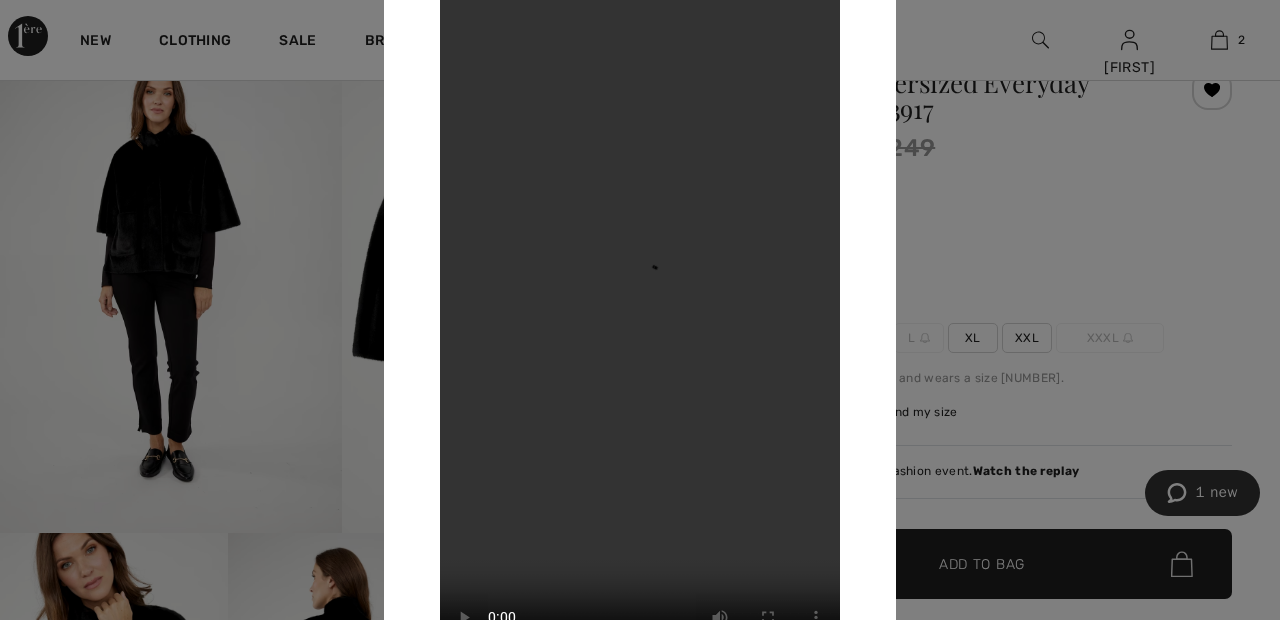 scroll, scrollTop: 179, scrollLeft: 0, axis: vertical 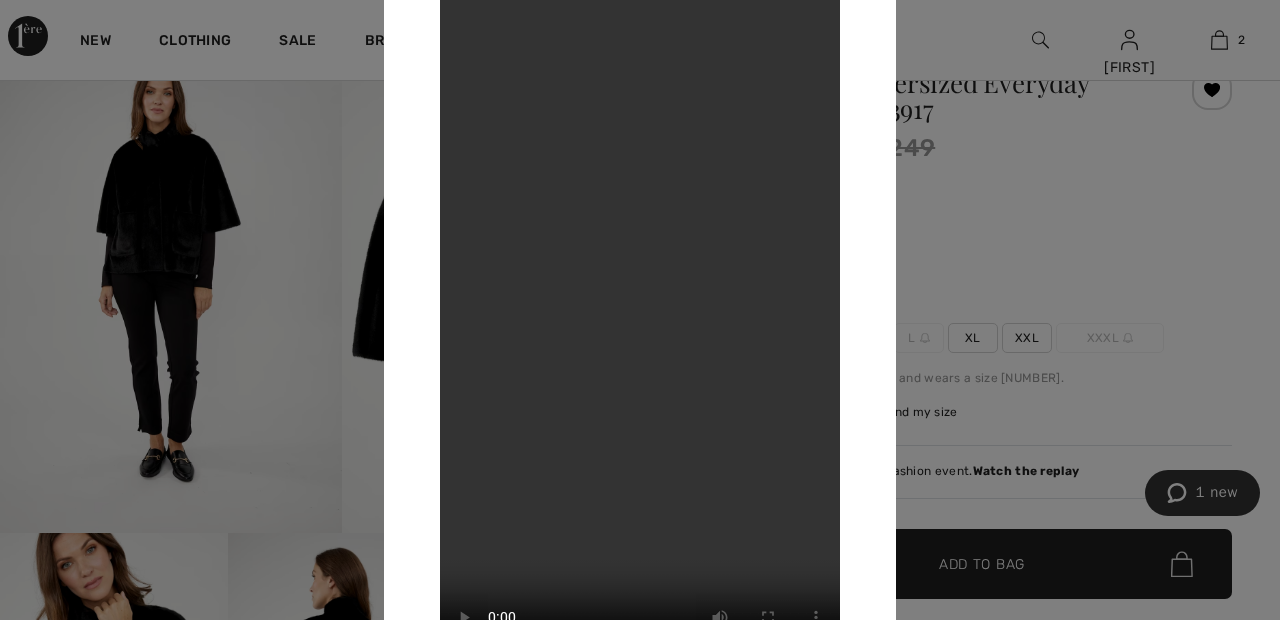 click at bounding box center [640, 310] 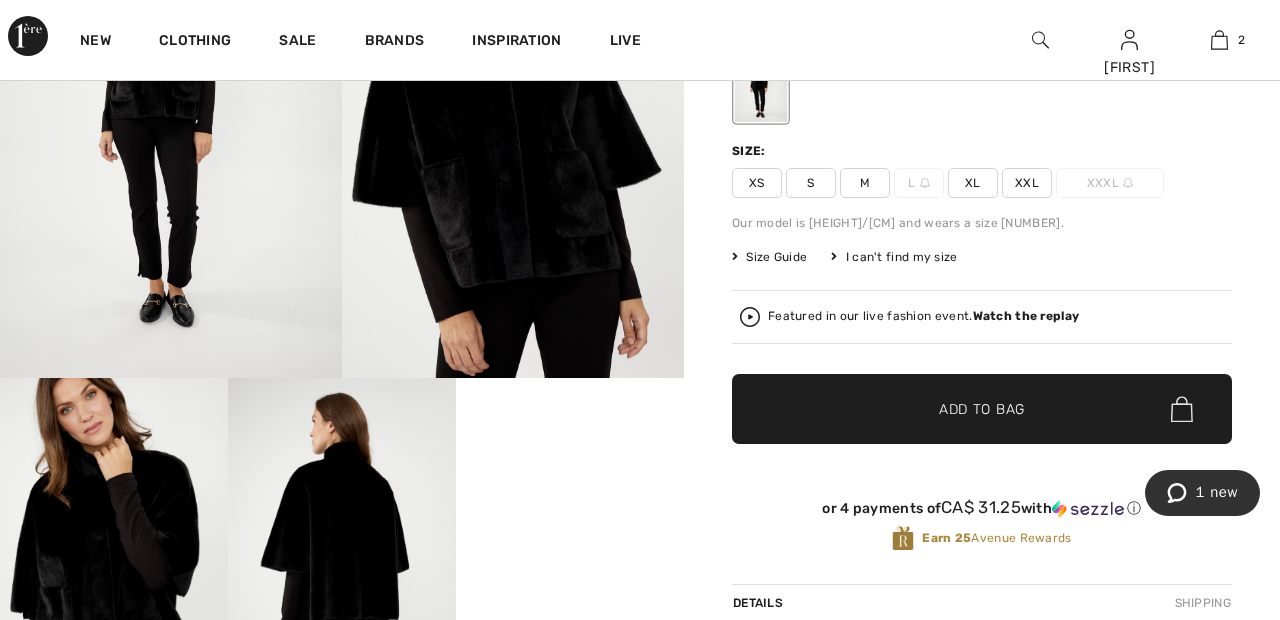 scroll, scrollTop: 334, scrollLeft: 0, axis: vertical 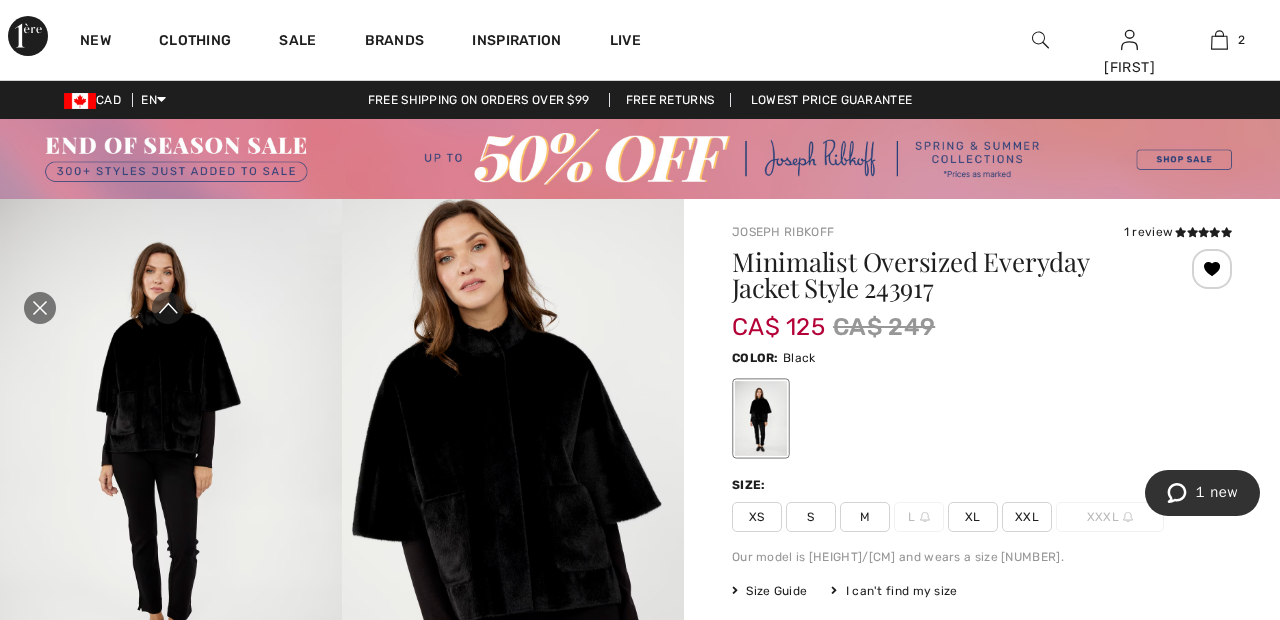 click at bounding box center (40, 308) 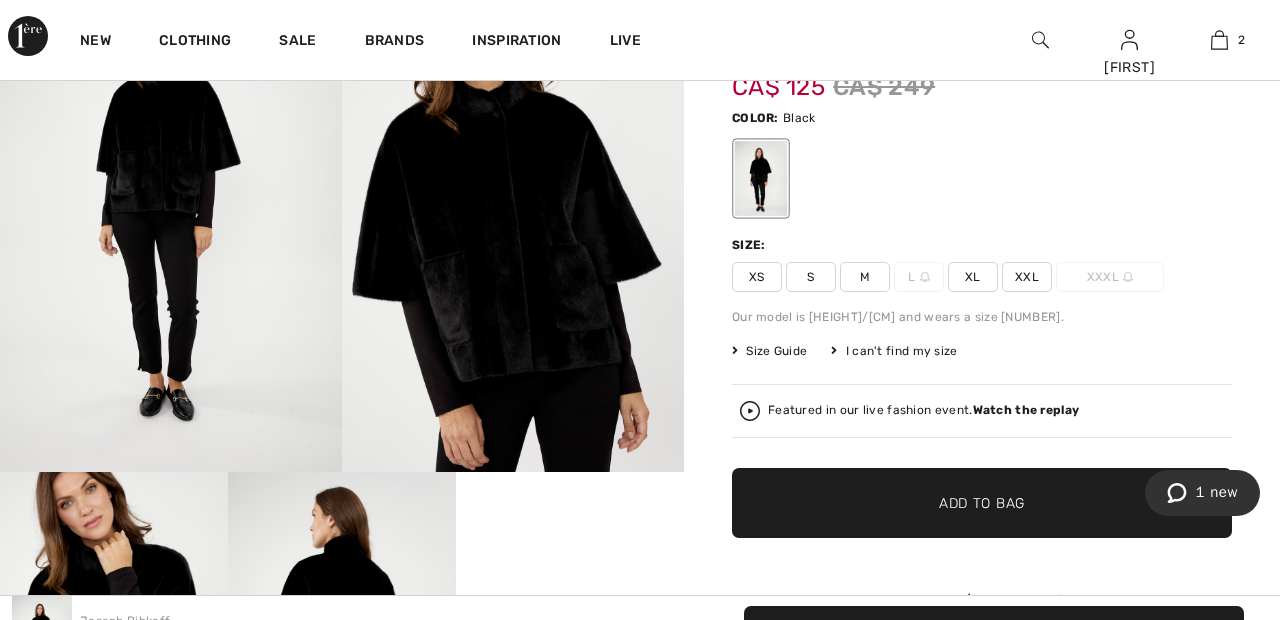 scroll, scrollTop: 0, scrollLeft: 0, axis: both 